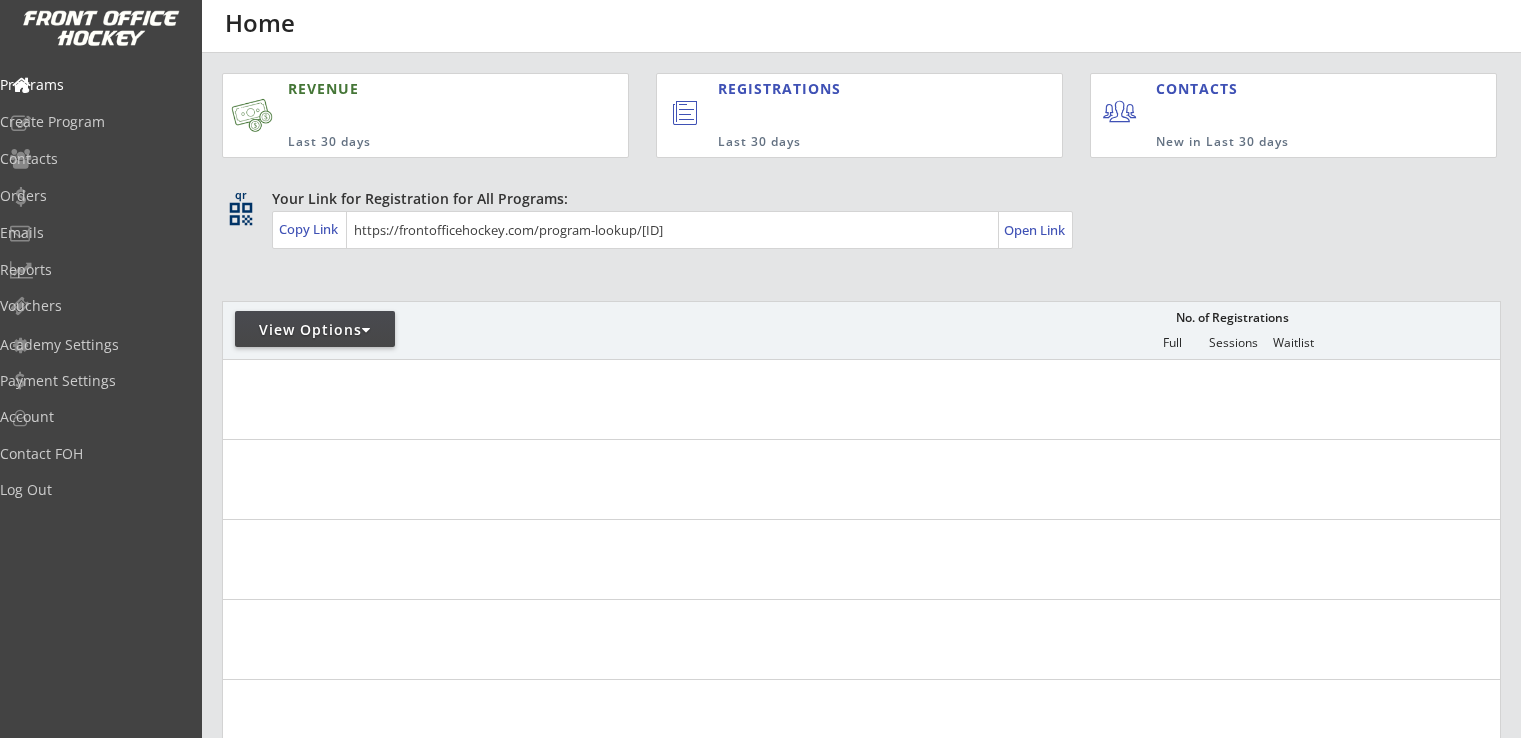 scroll, scrollTop: 0, scrollLeft: 0, axis: both 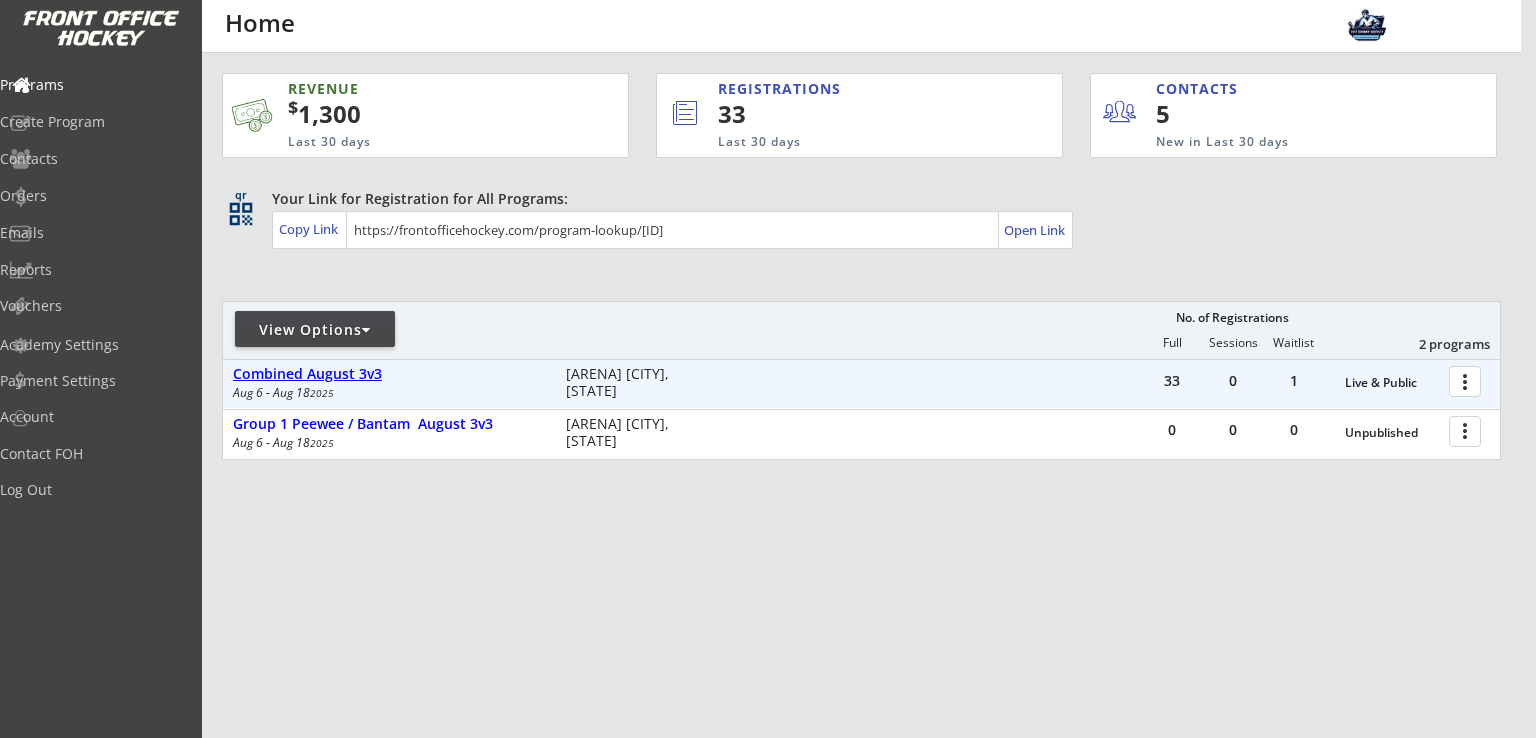 click on "Combined August 3v3" at bounding box center [389, 374] 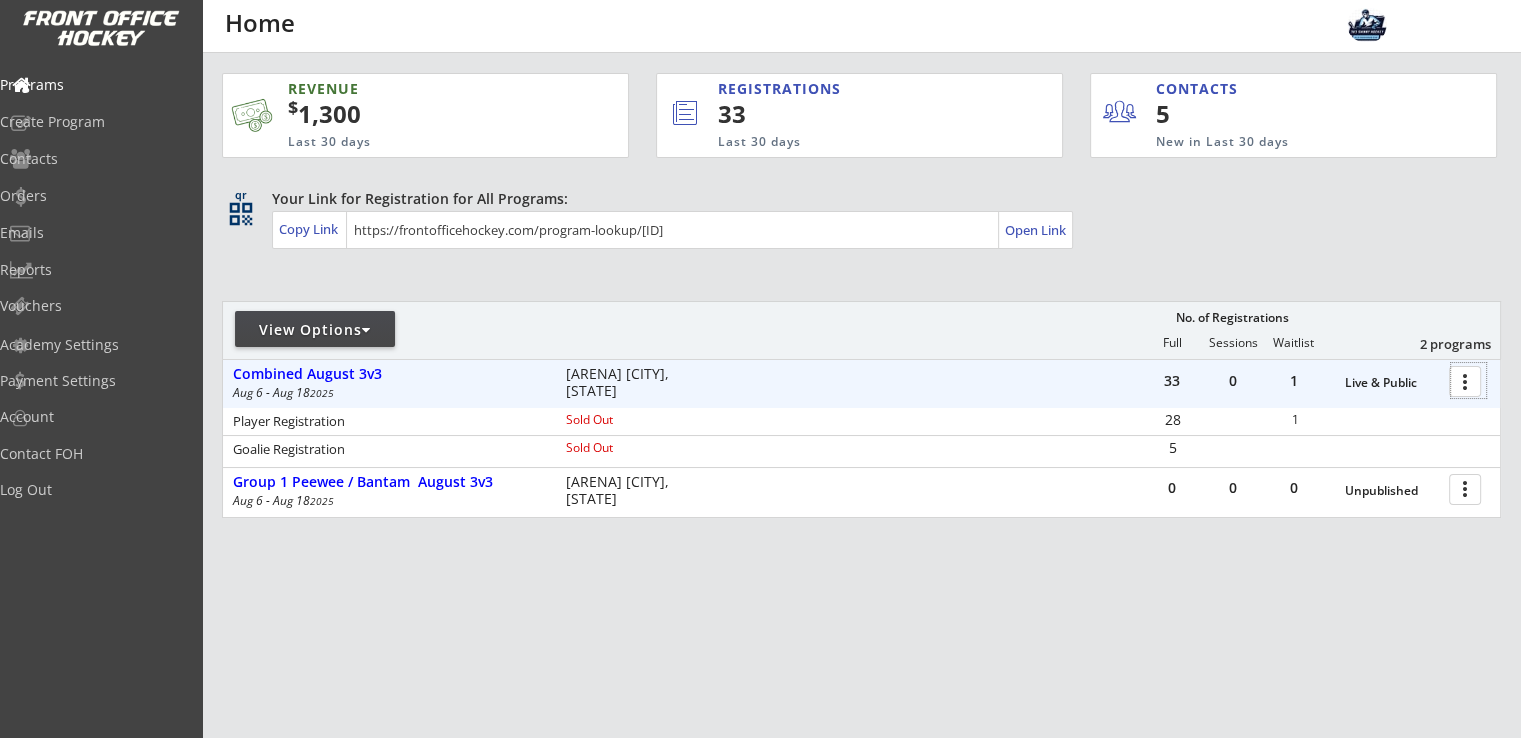 click at bounding box center [1468, 380] 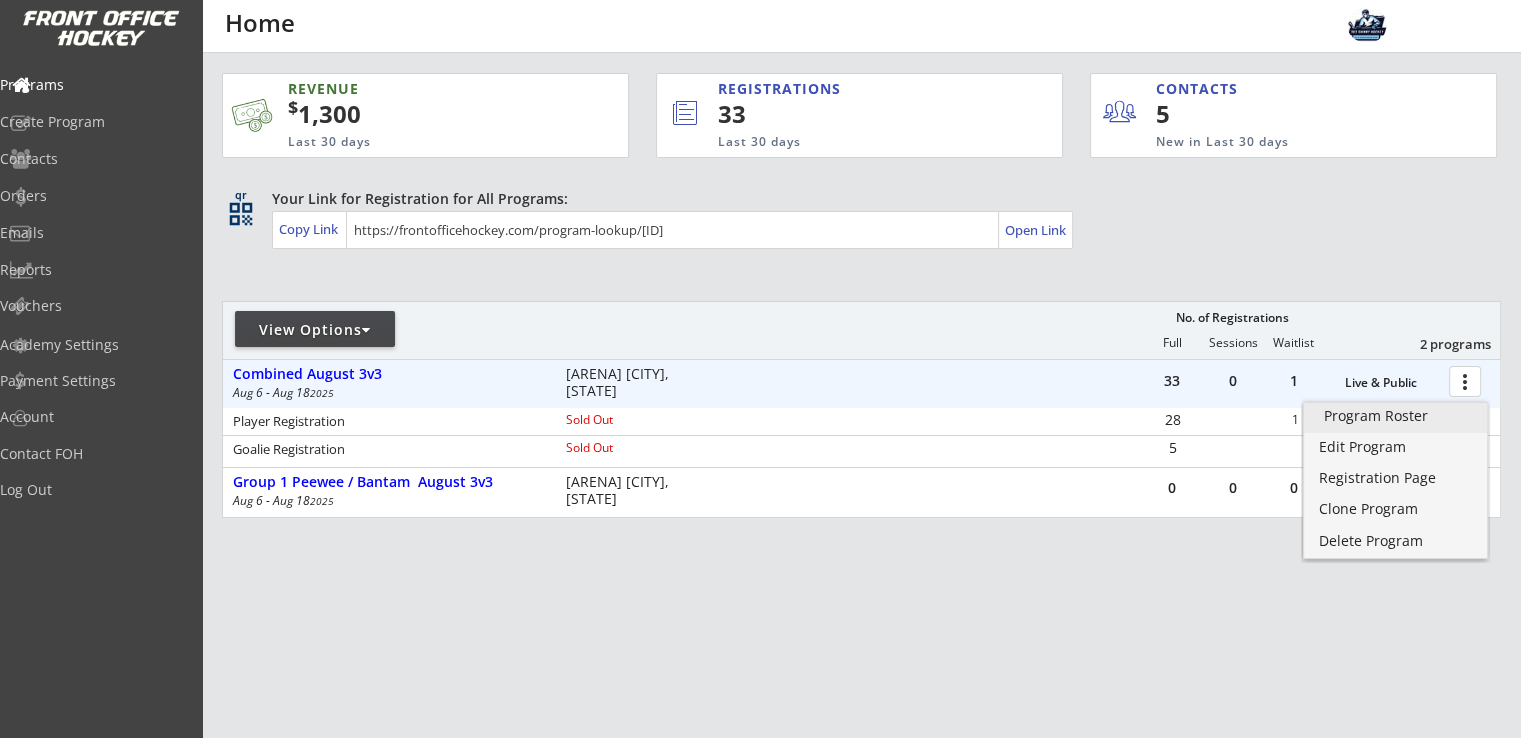 click on "Program Roster" at bounding box center [1395, 416] 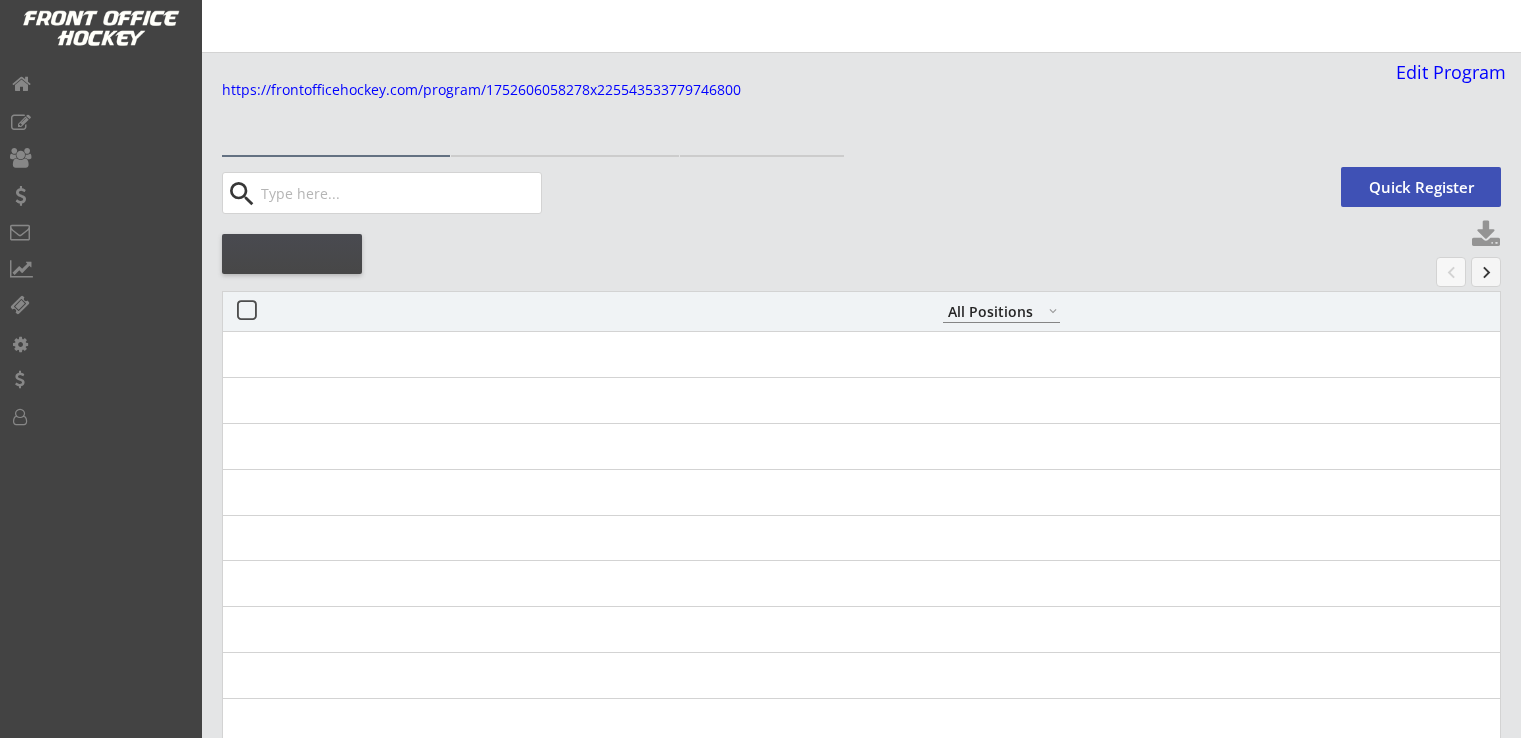 select on ""All Positions"" 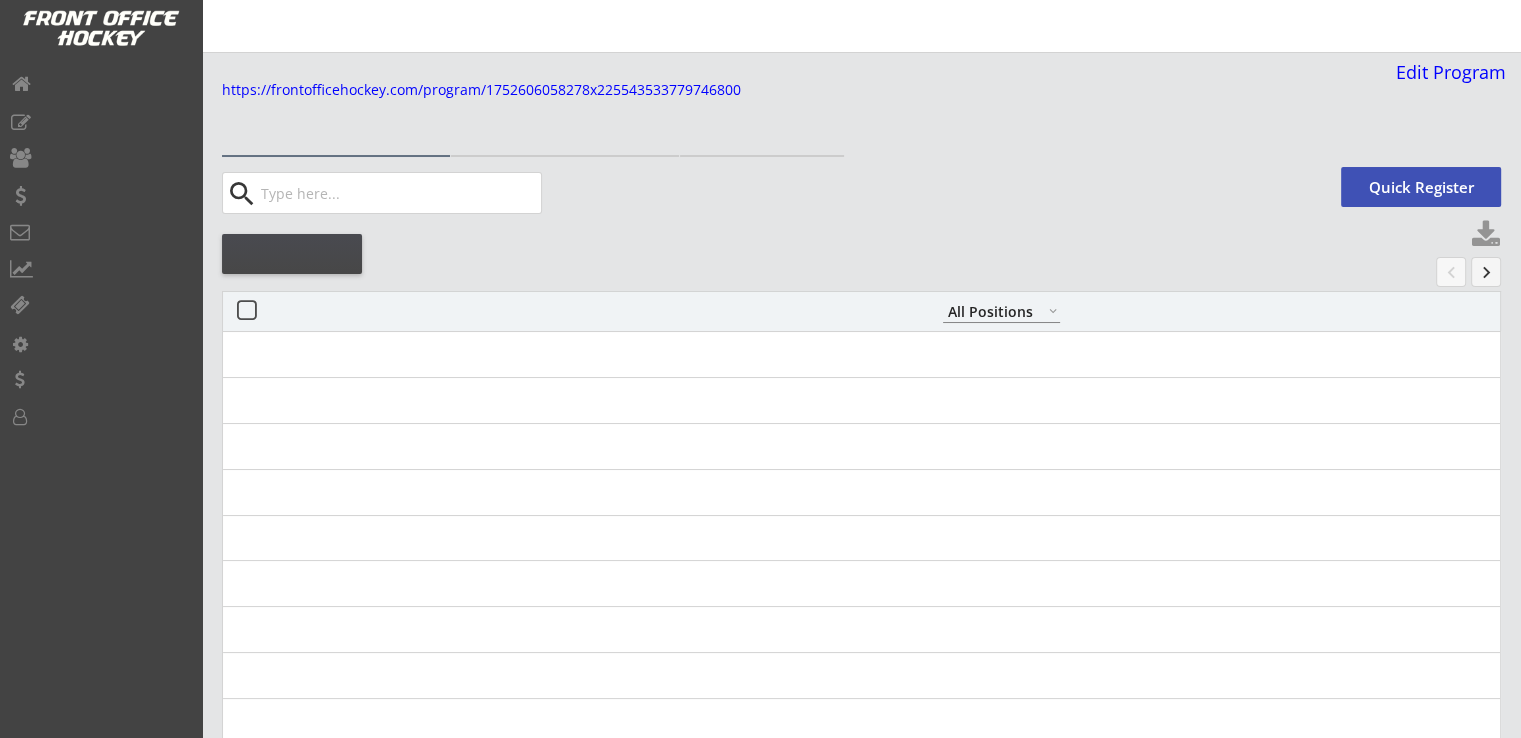 scroll, scrollTop: 0, scrollLeft: 0, axis: both 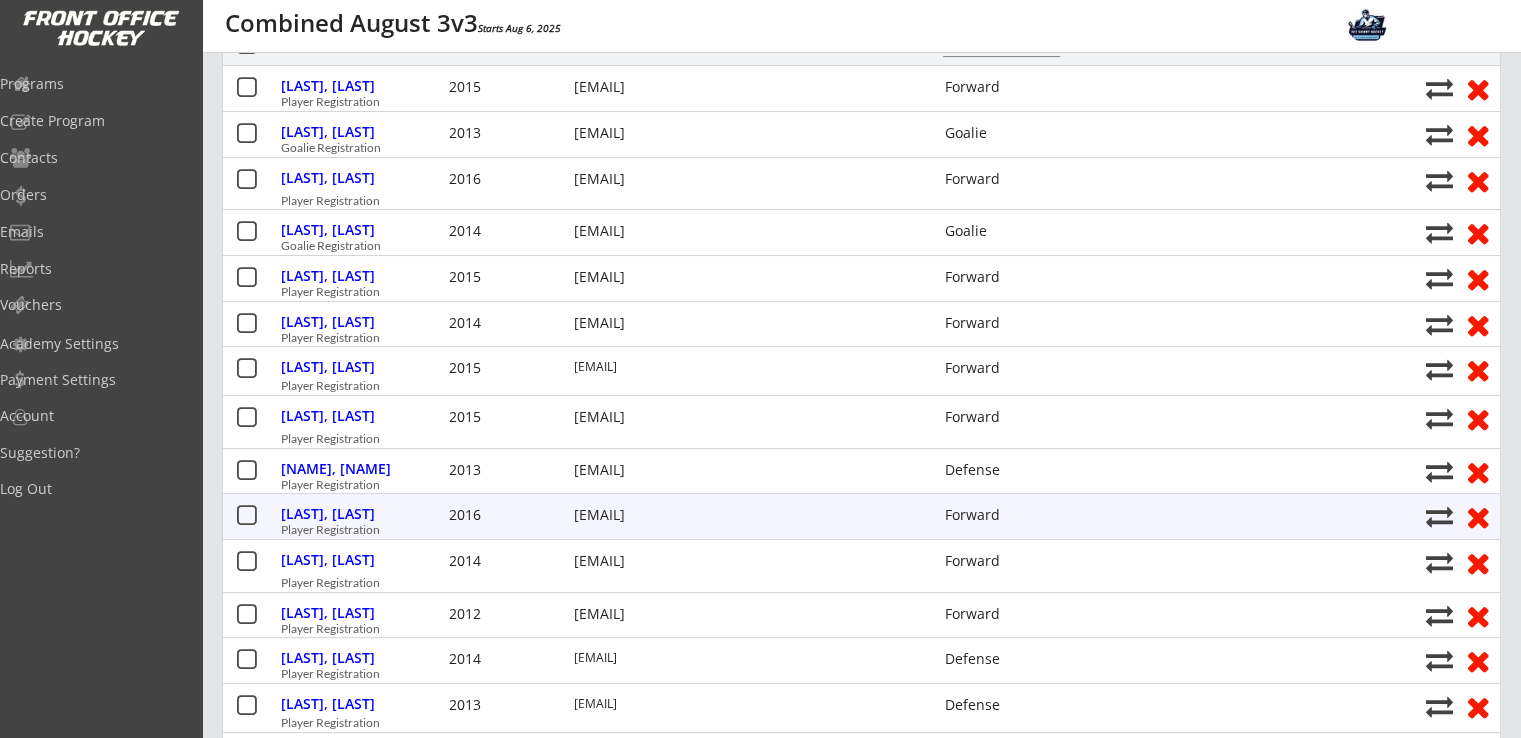 click at bounding box center (1477, 516) 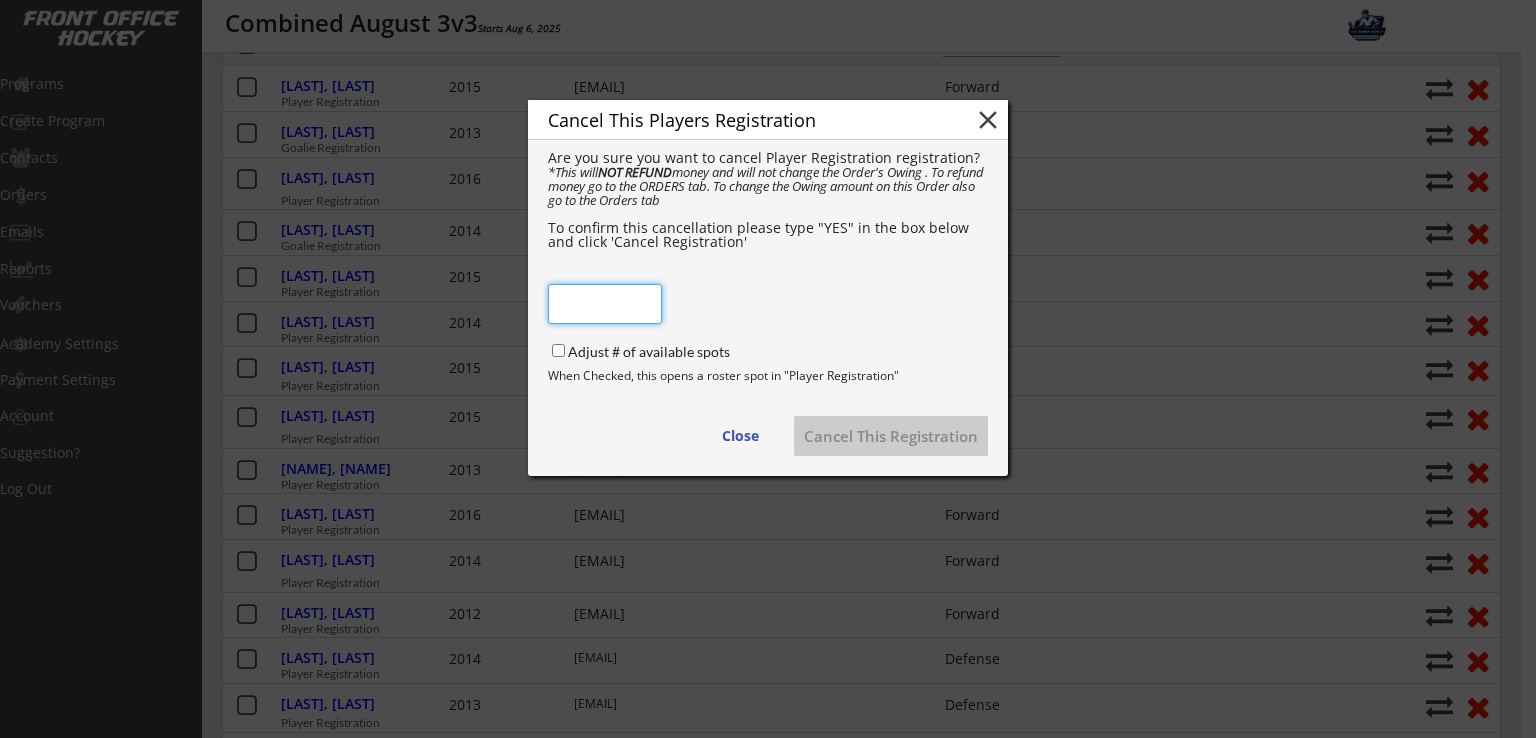 click on "close" at bounding box center (988, 120) 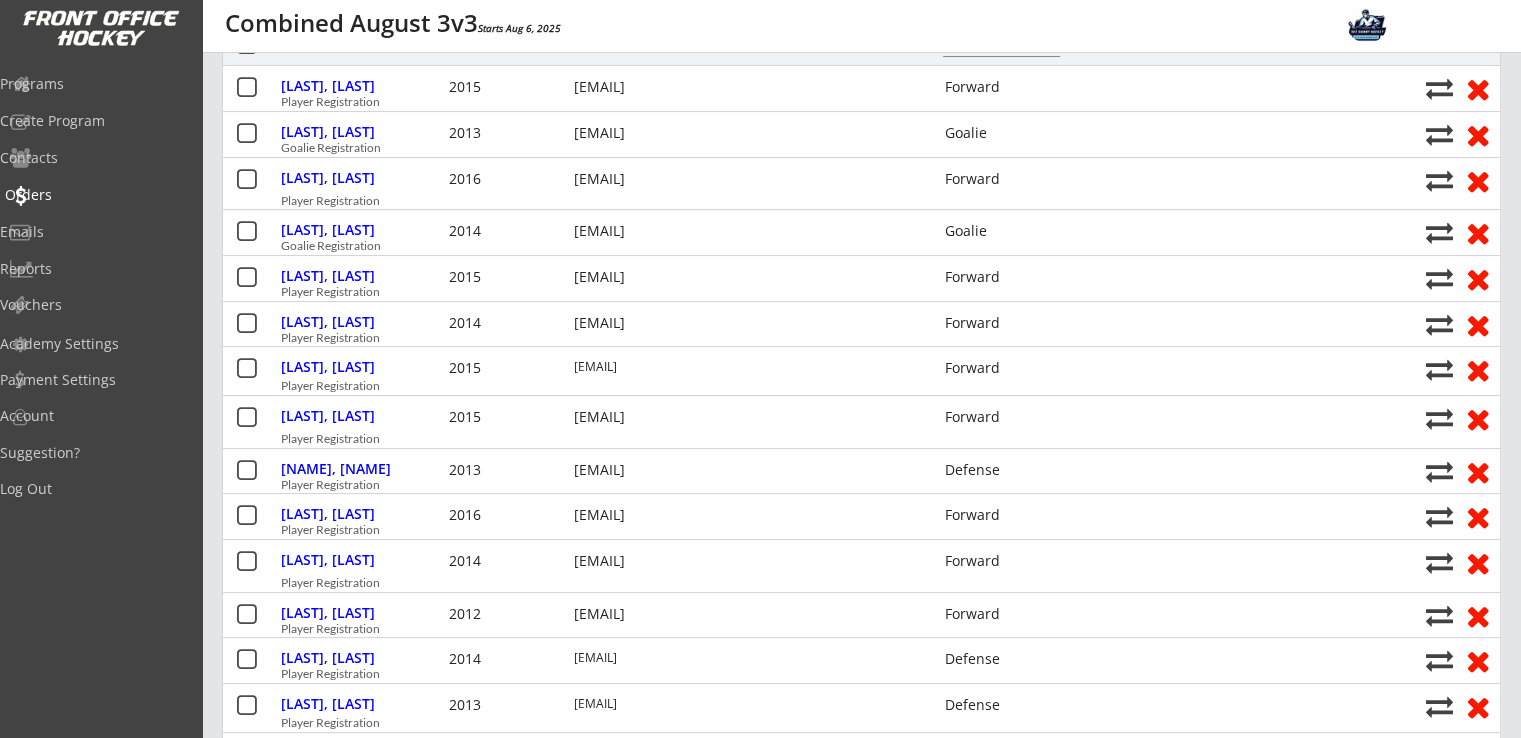 click on "Orders" at bounding box center [95, 195] 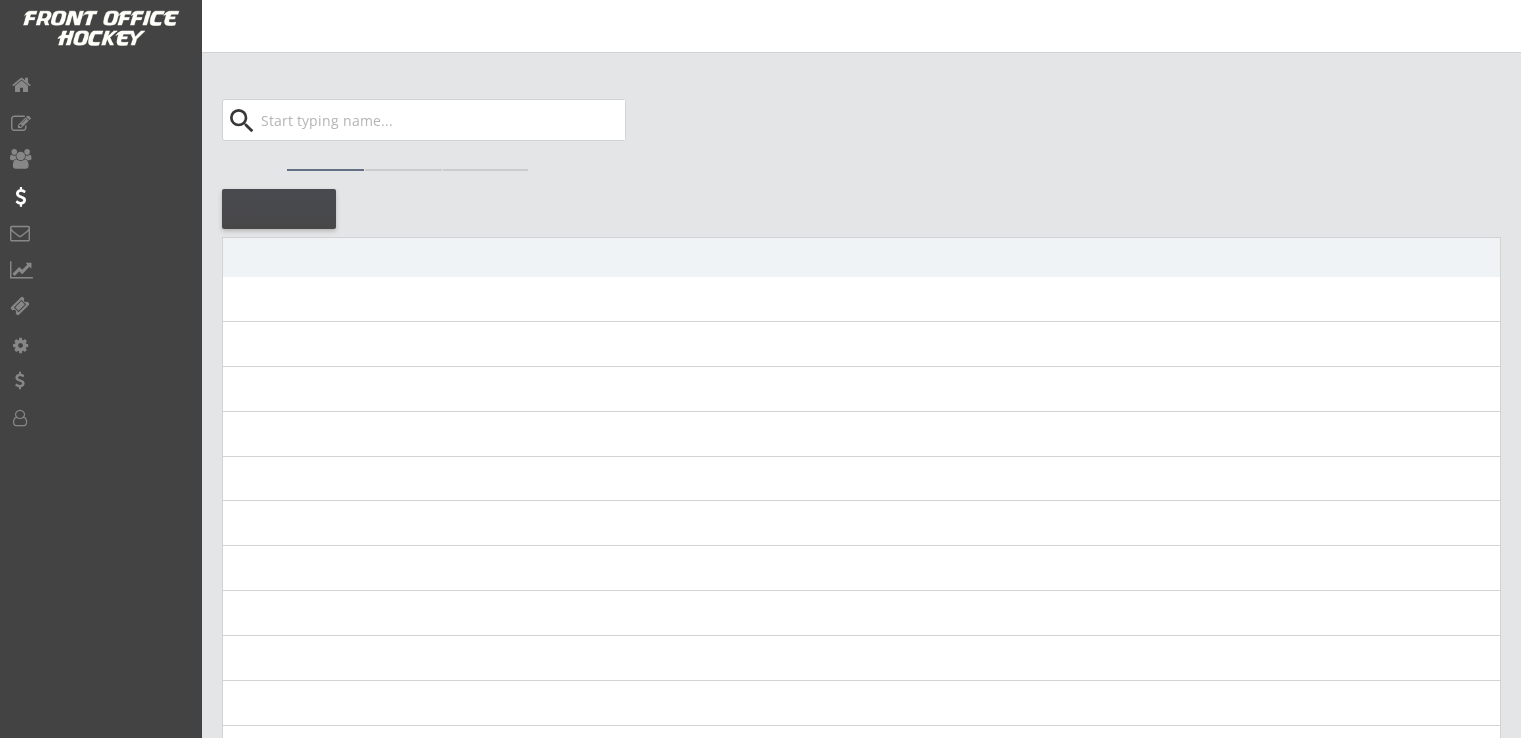 scroll, scrollTop: 0, scrollLeft: 0, axis: both 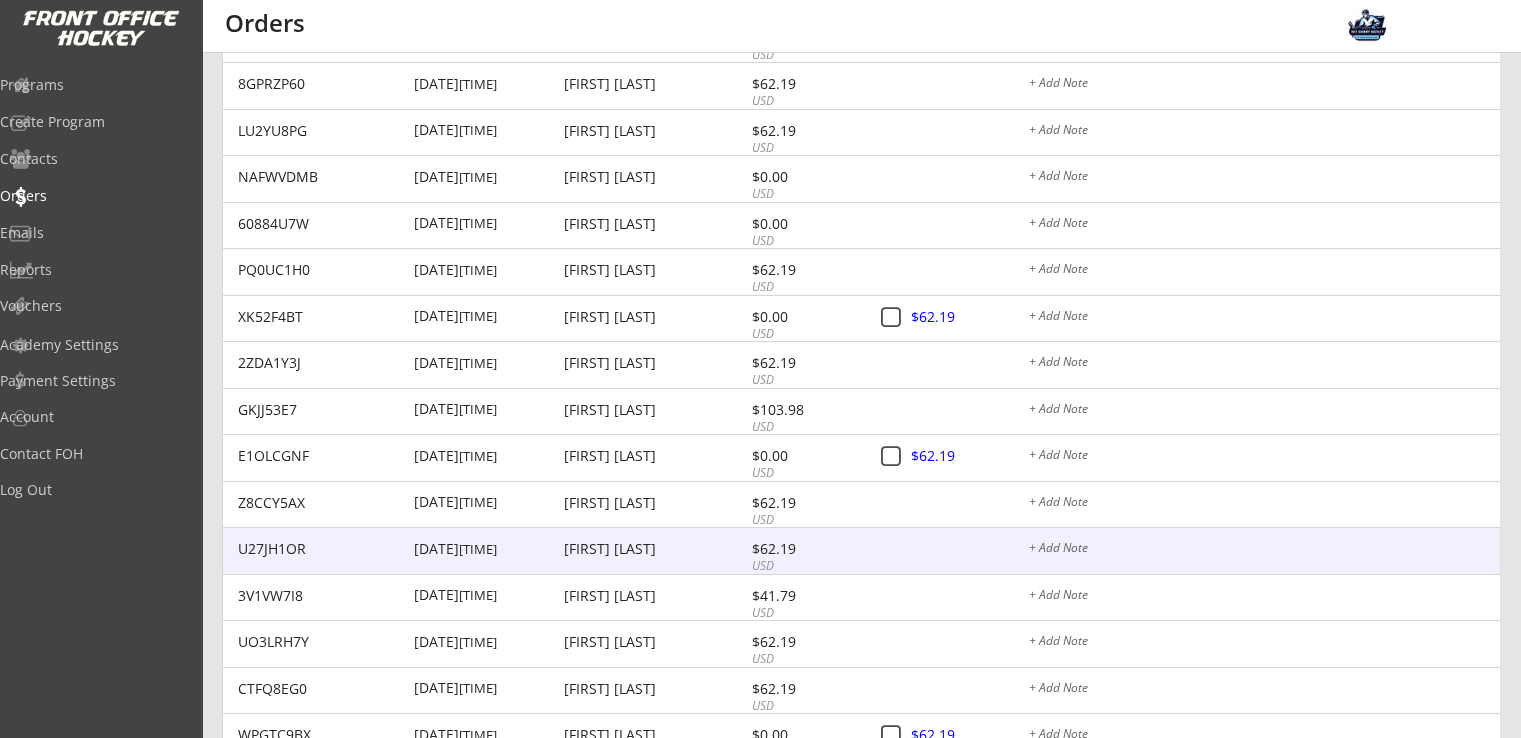 click on "[FIRST] [LAST]" at bounding box center [655, 549] 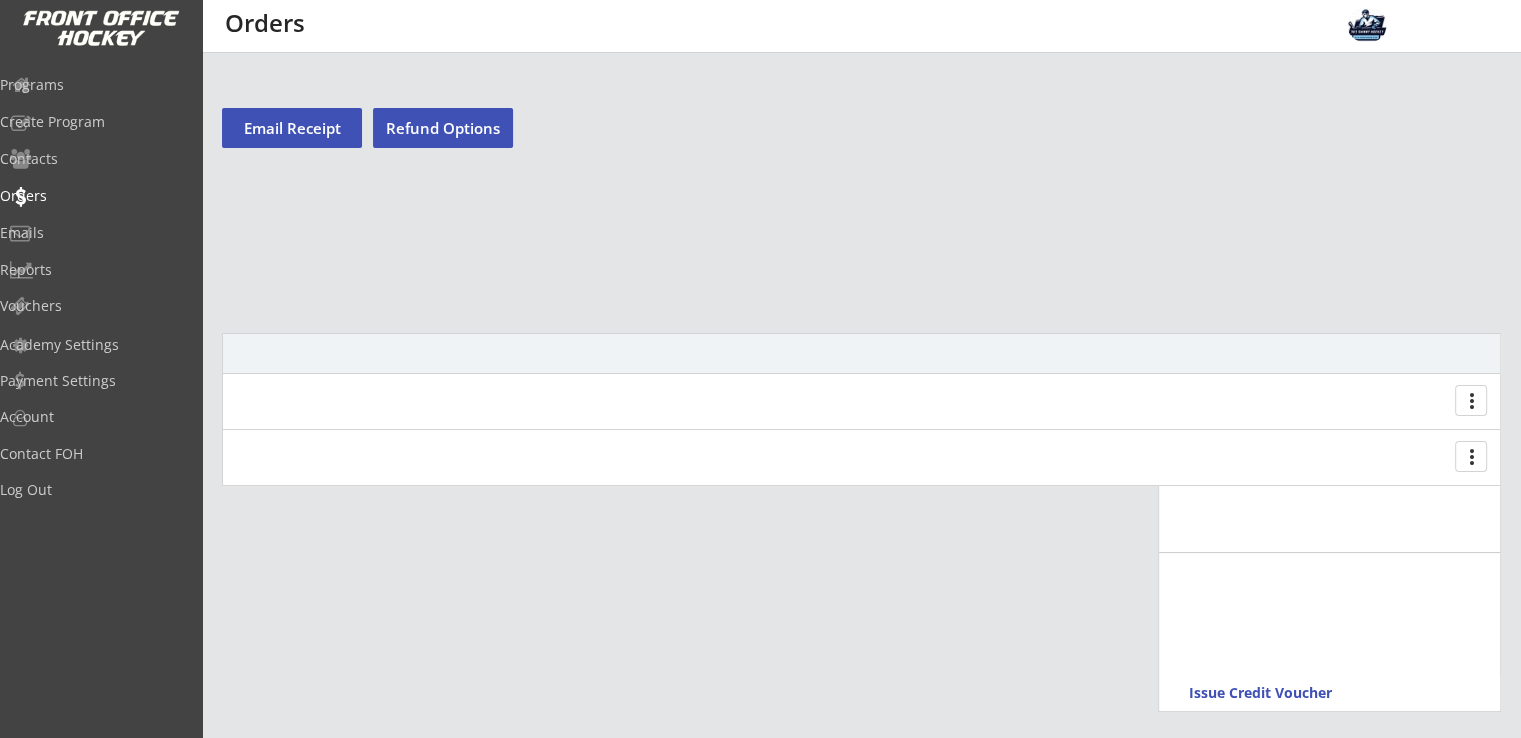 scroll, scrollTop: 0, scrollLeft: 0, axis: both 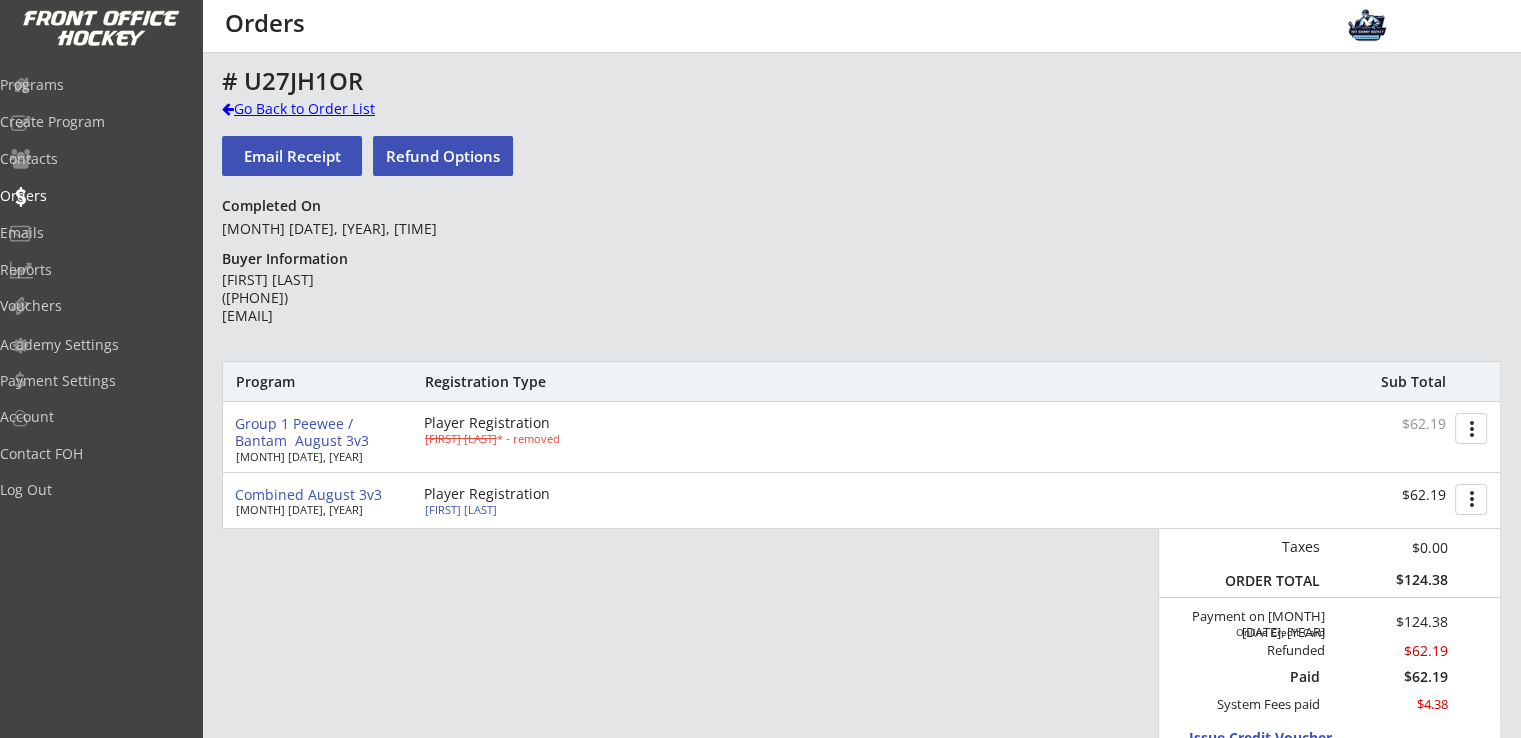 click on "Go Back to Order List" at bounding box center (325, 109) 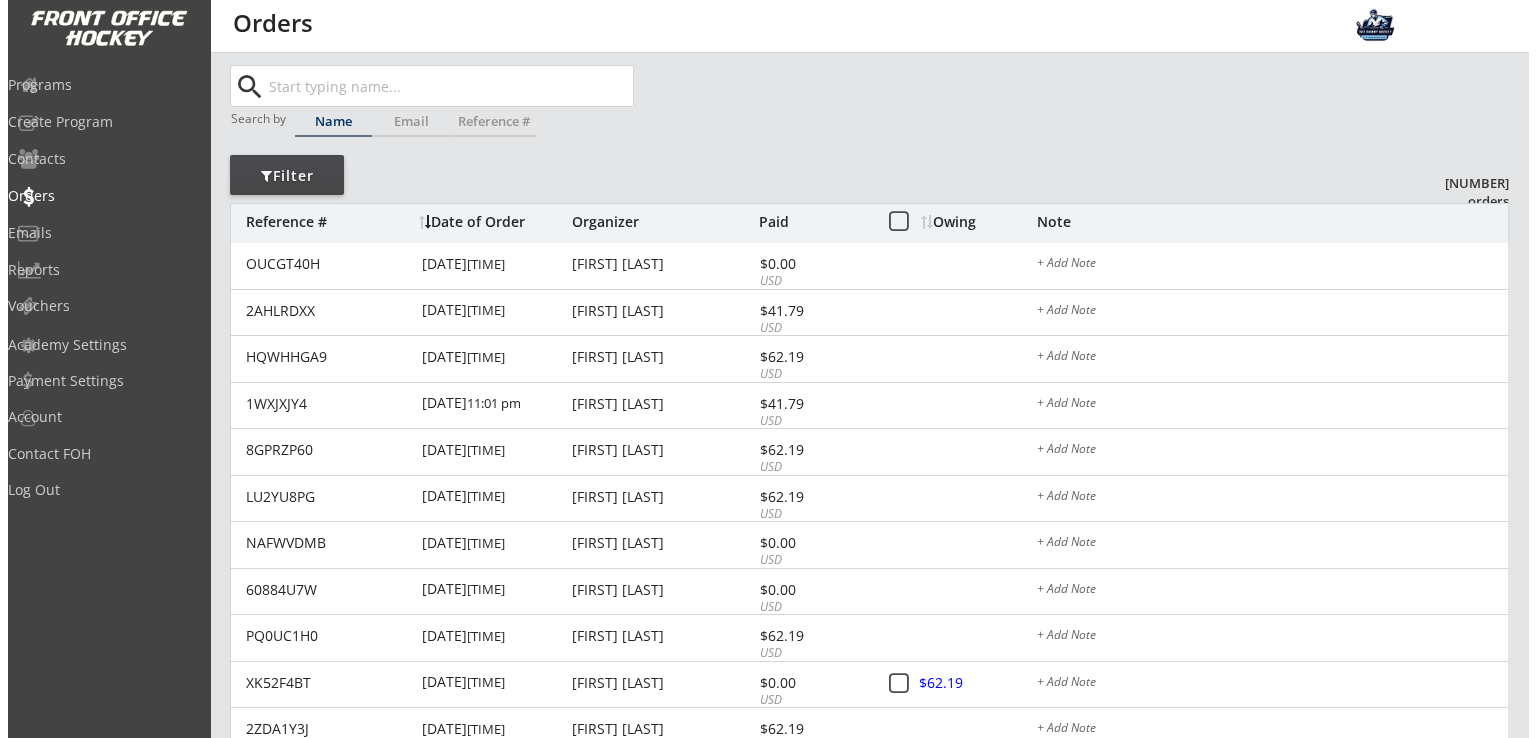 scroll, scrollTop: 0, scrollLeft: 0, axis: both 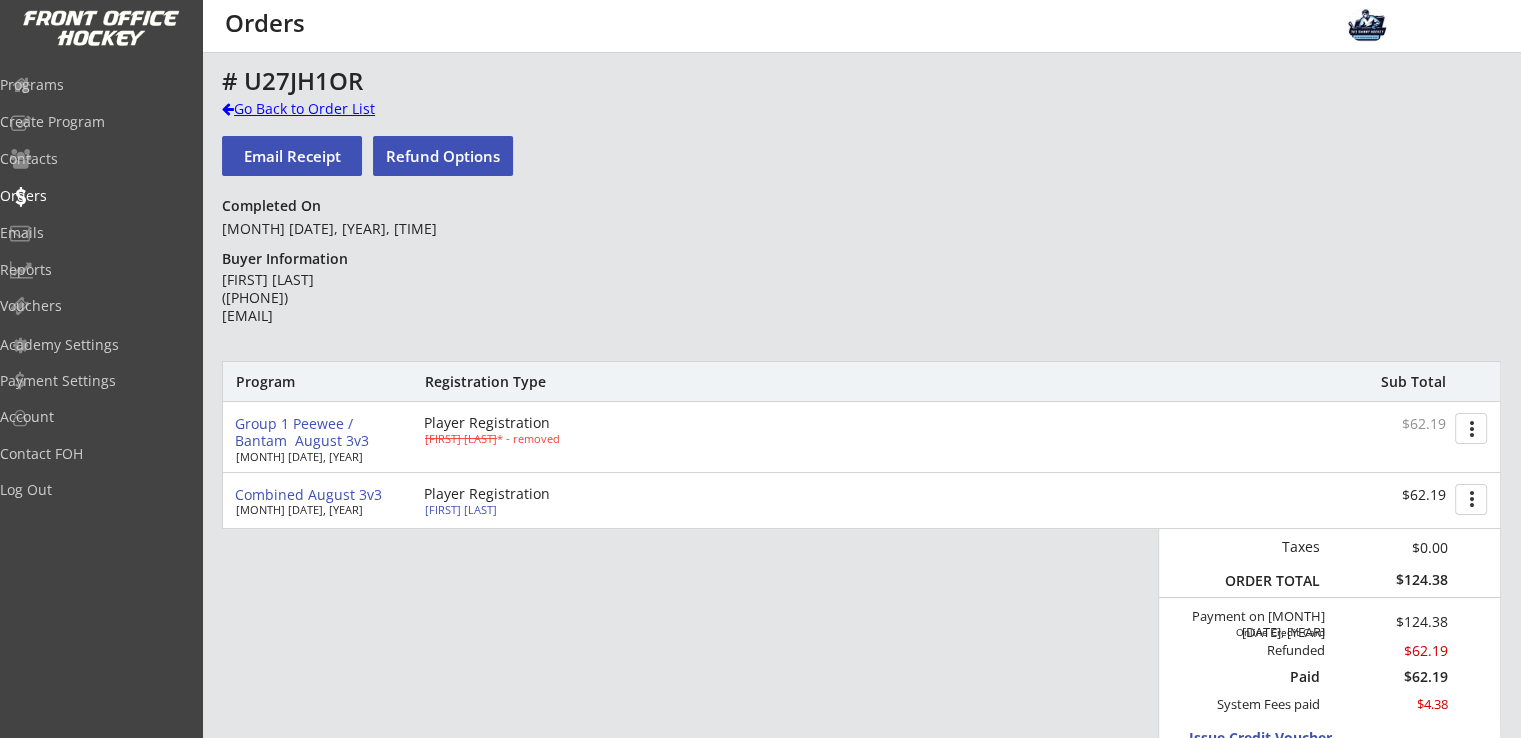 click on "Go Back to Order List" at bounding box center [325, 109] 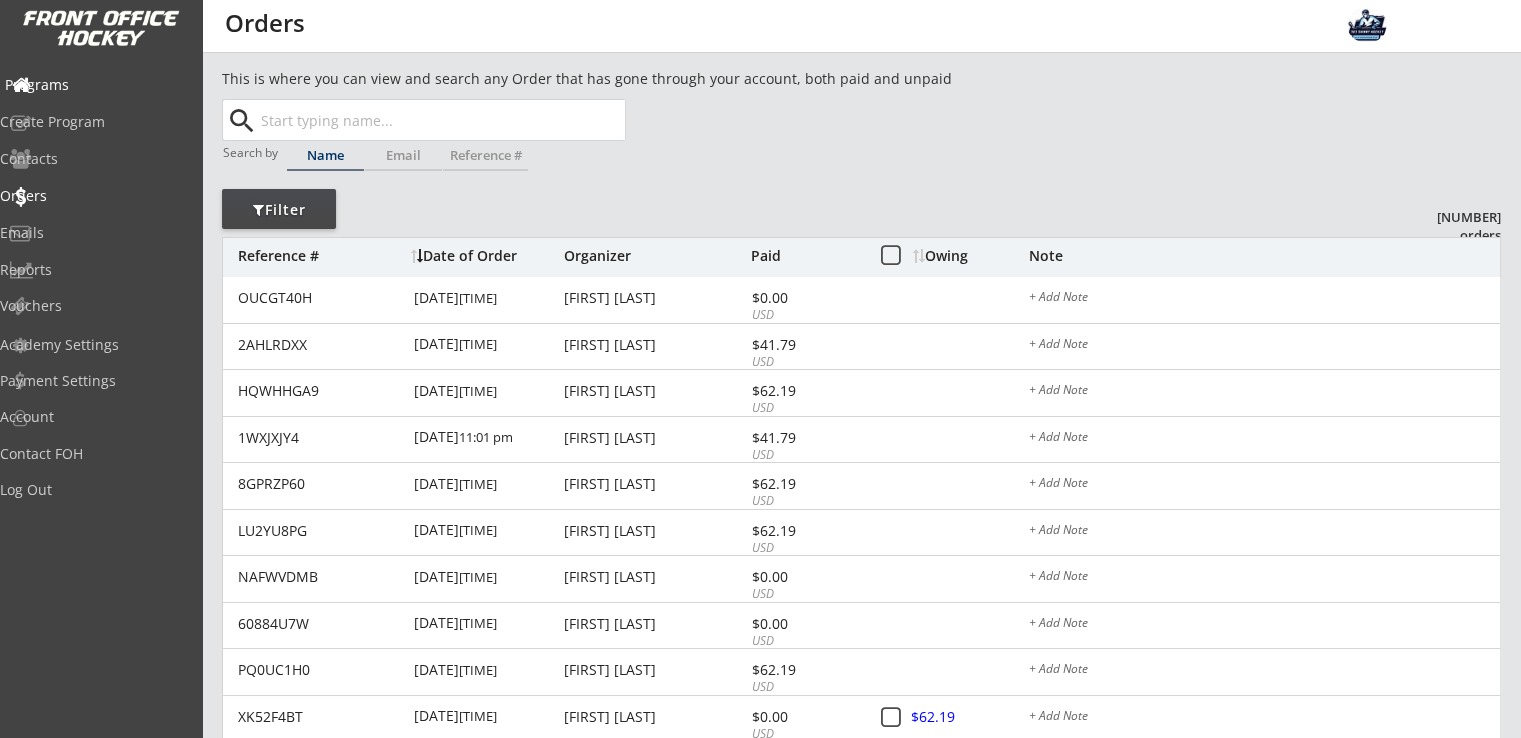 click on "Programs" at bounding box center (95, 85) 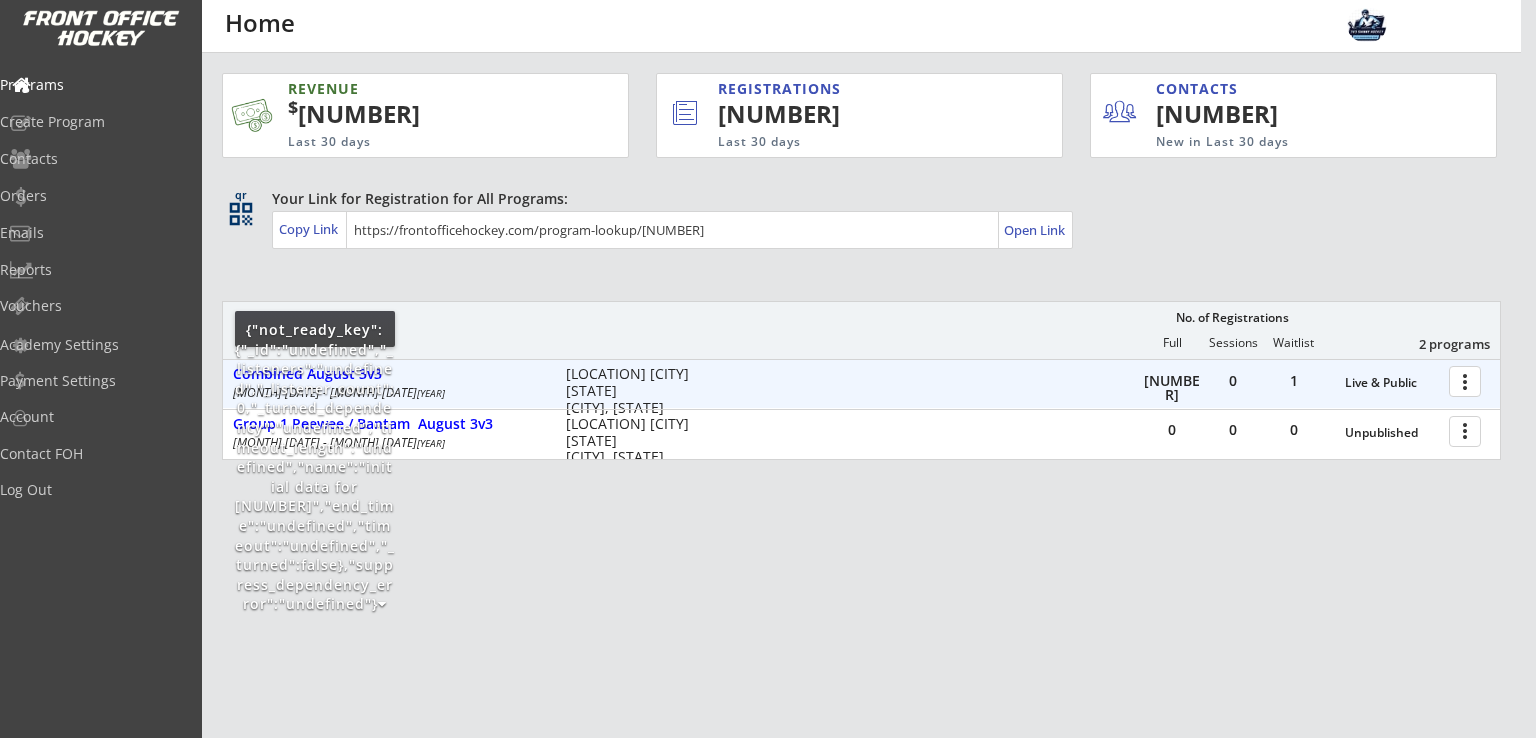 click on "more_vert" at bounding box center [1465, 381] 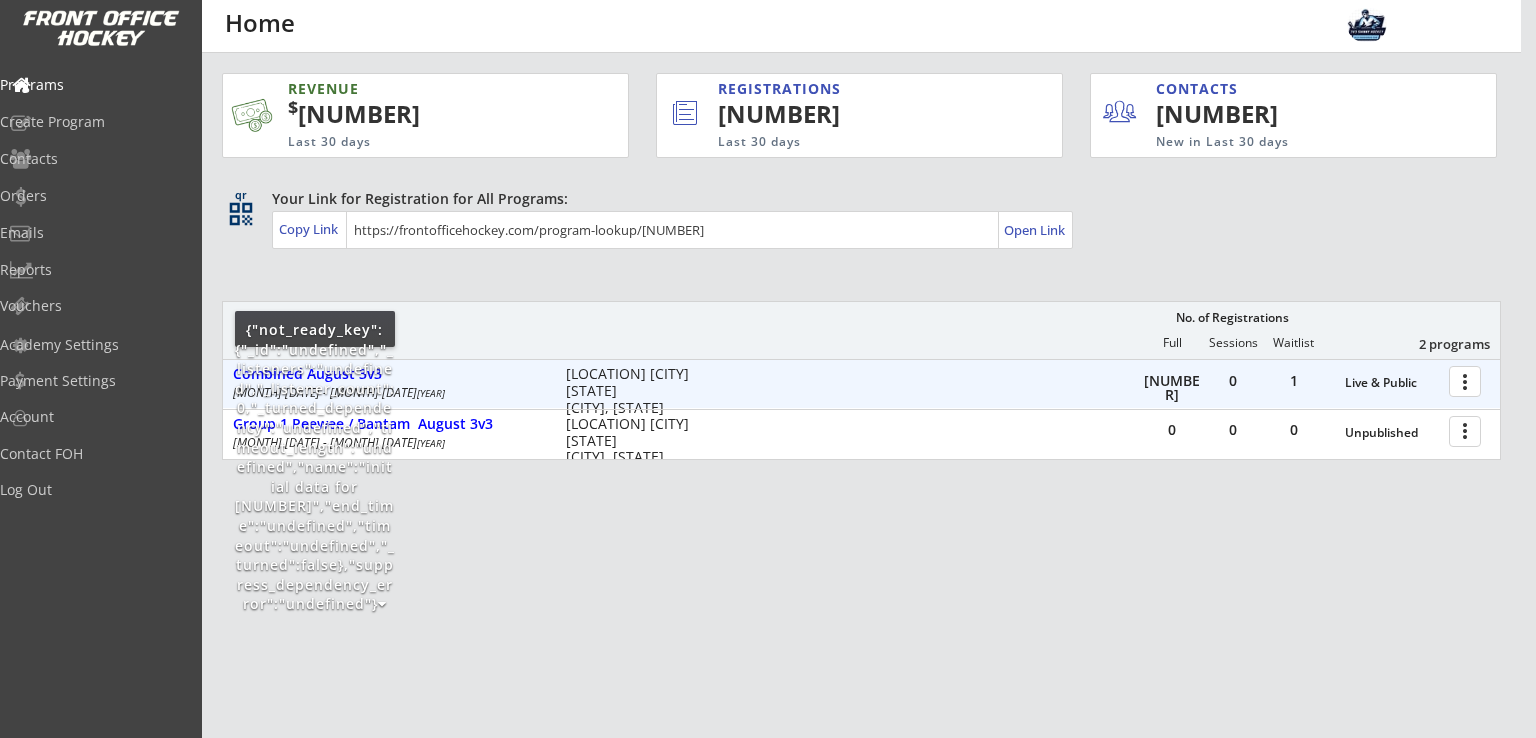 click at bounding box center [1468, 380] 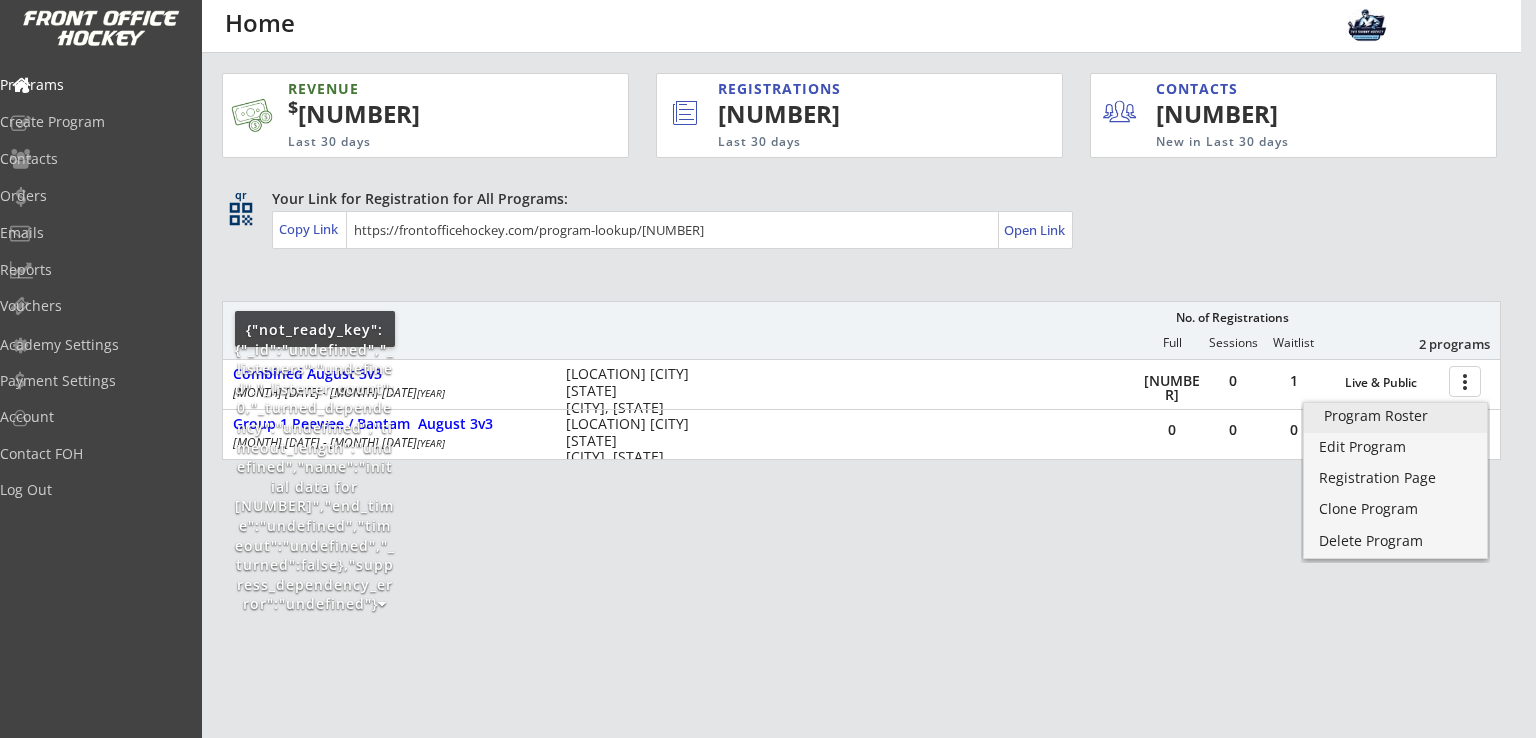 click on "Program Roster" at bounding box center (1395, 416) 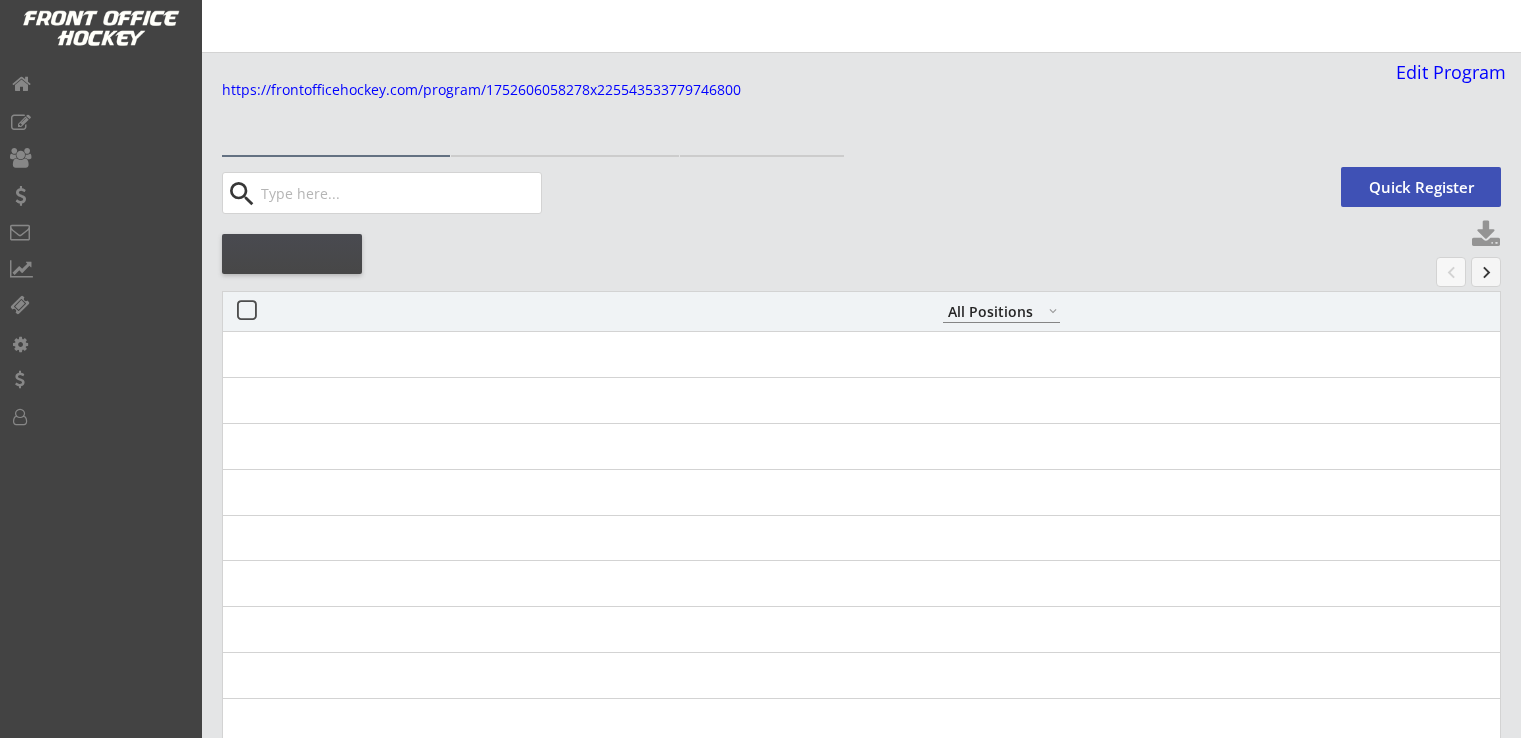 select on ""All Positions"" 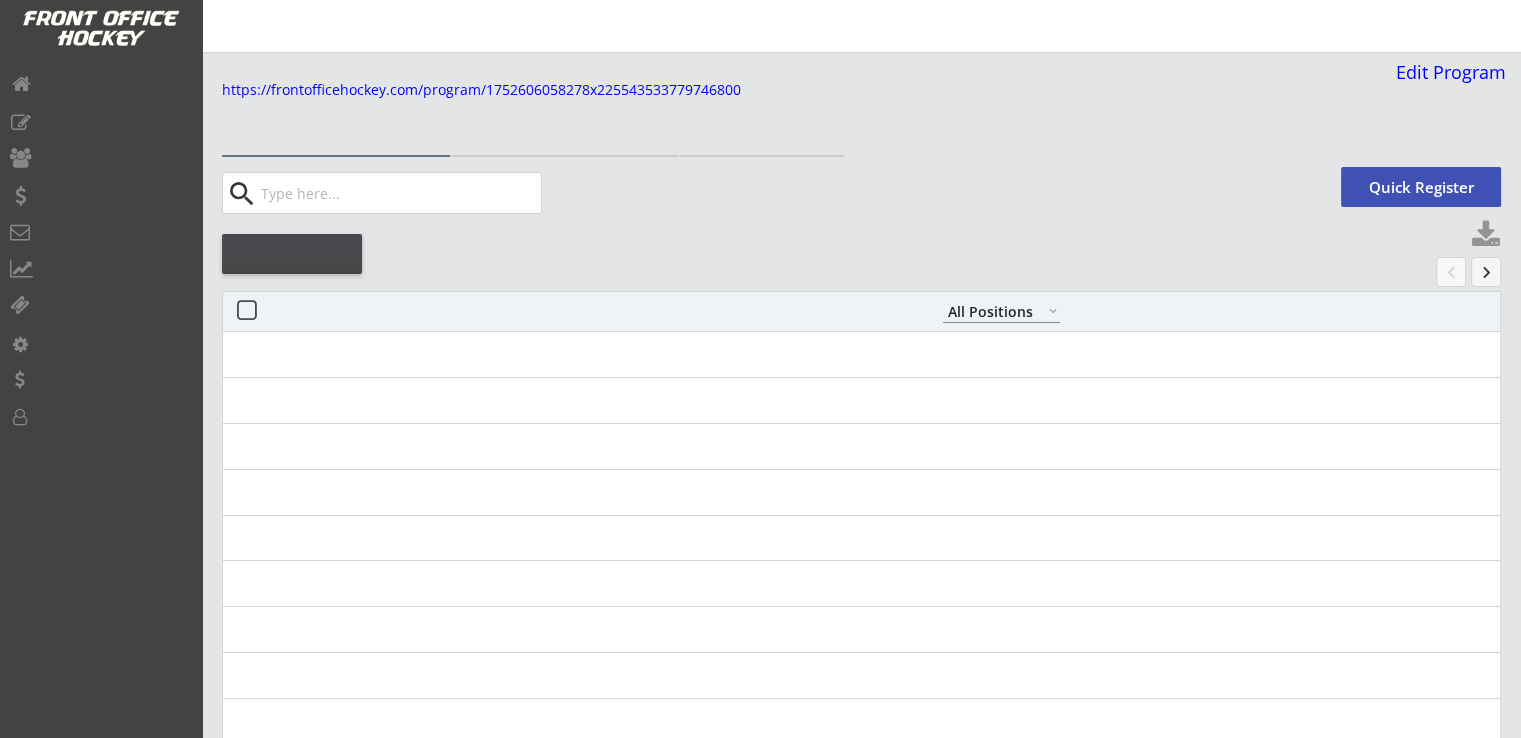scroll, scrollTop: 0, scrollLeft: 0, axis: both 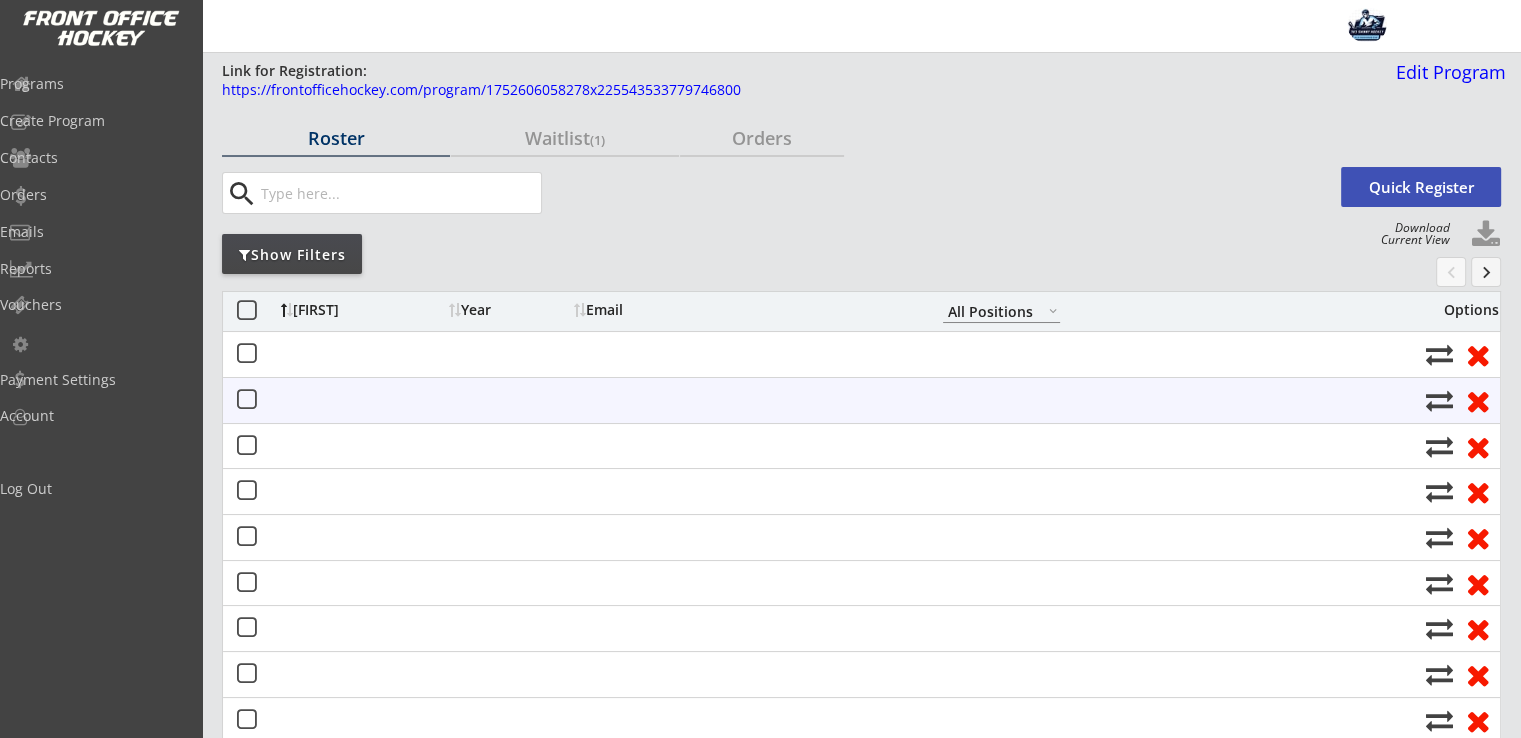 select on ""All Positions"" 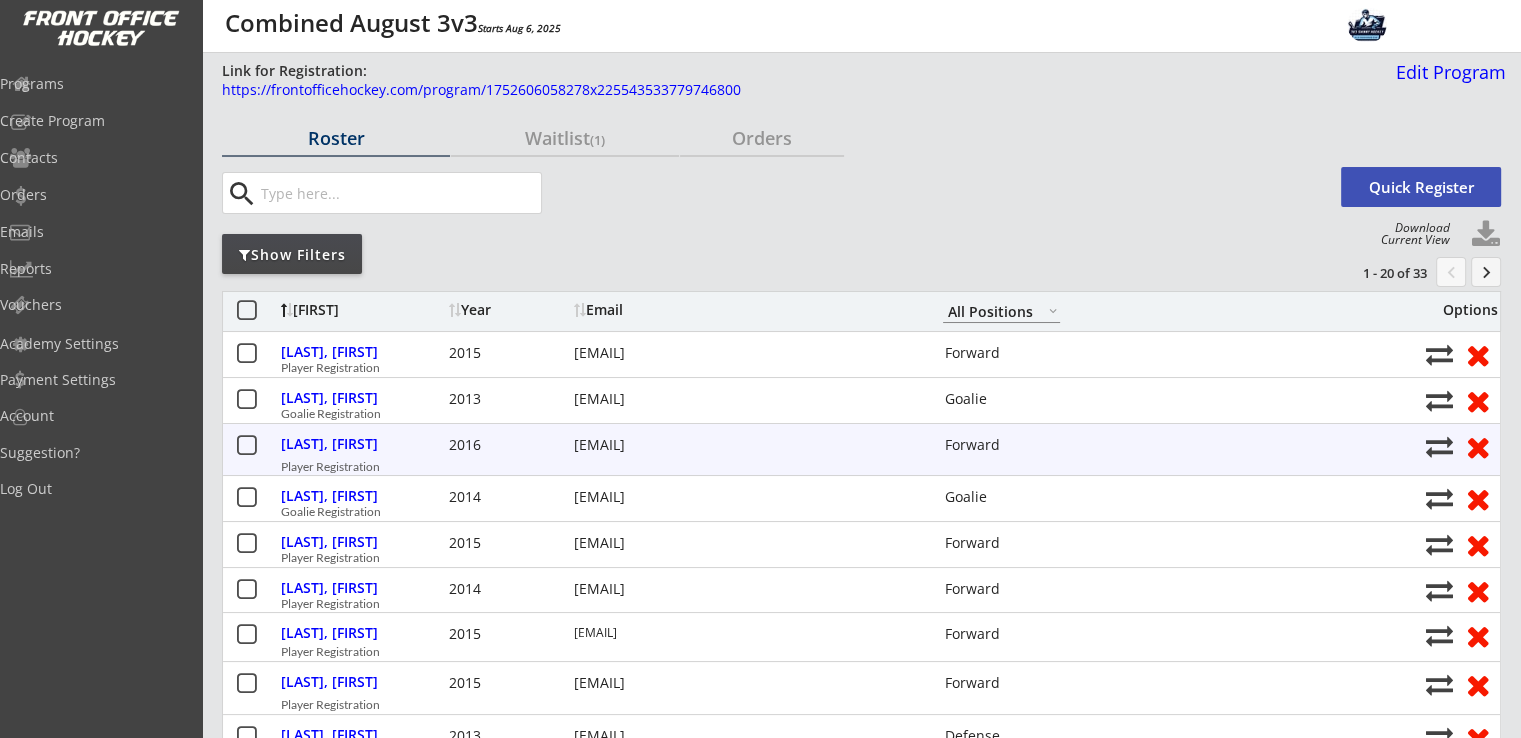 click at bounding box center (1439, 446) 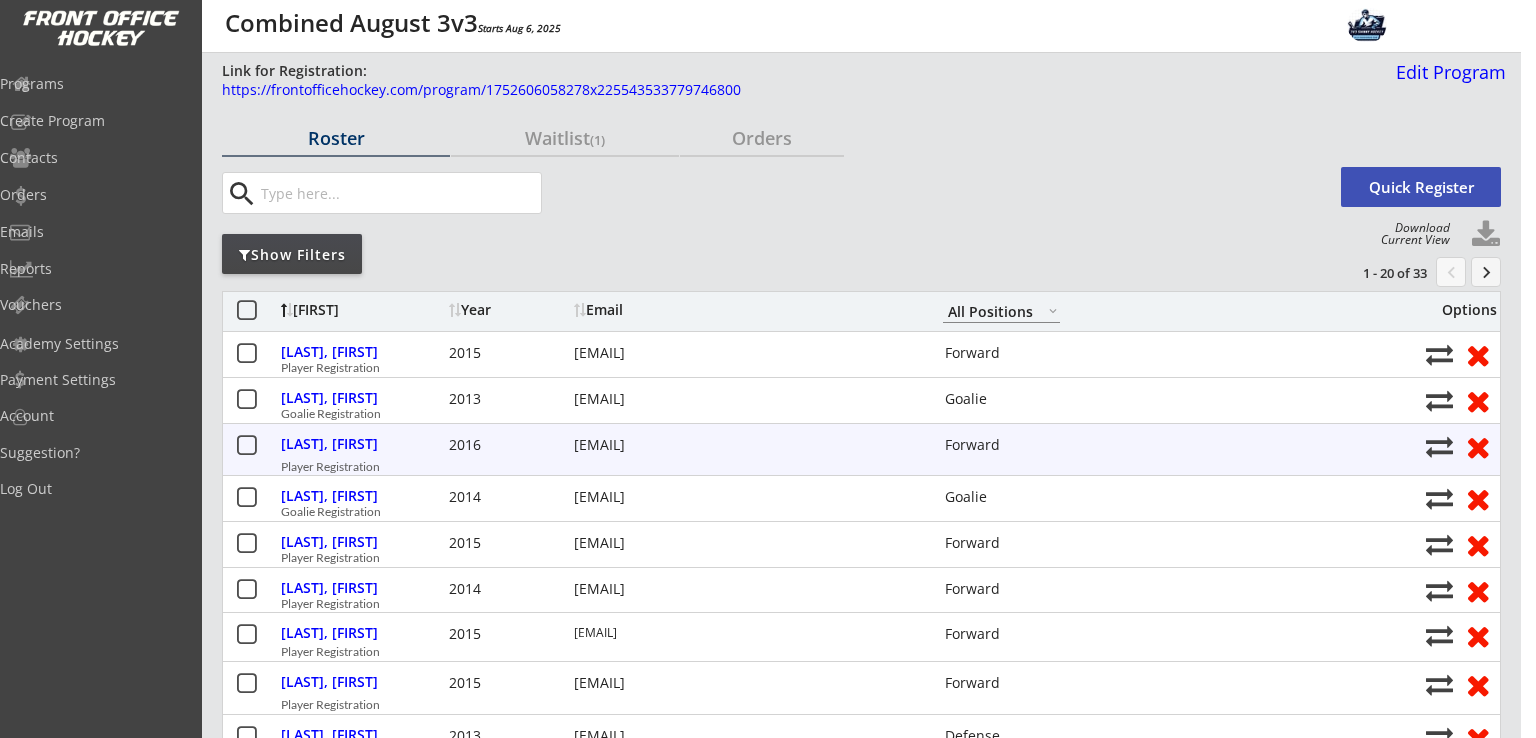 select on ""1348695171700984260__LOOKUP__1752606058278x850564734071078900"" 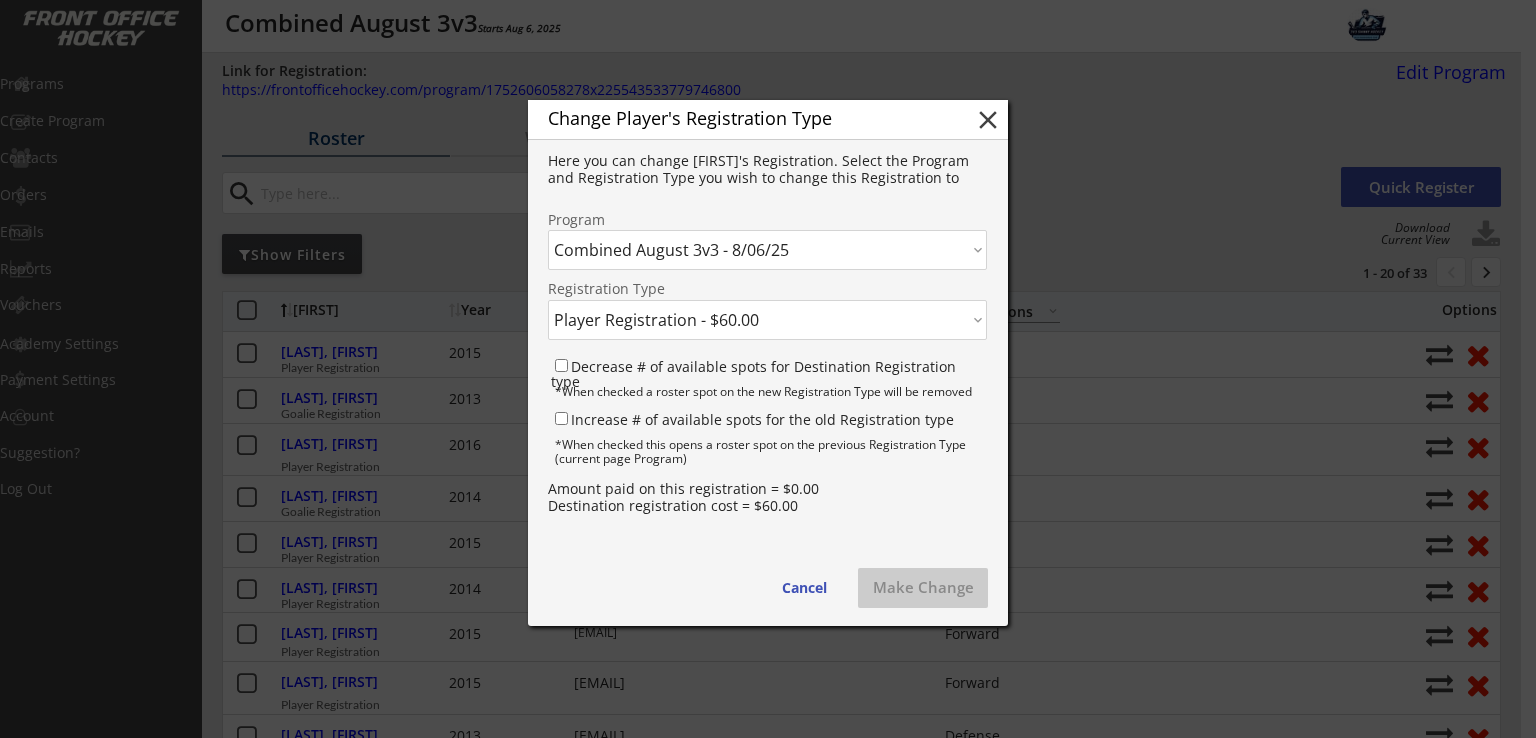 click on "Click here... Combined August 3v3  - 8/06/25 Group 1 Peewee / Bantam  August 3v3  - 8/06/25" at bounding box center (767, 250) 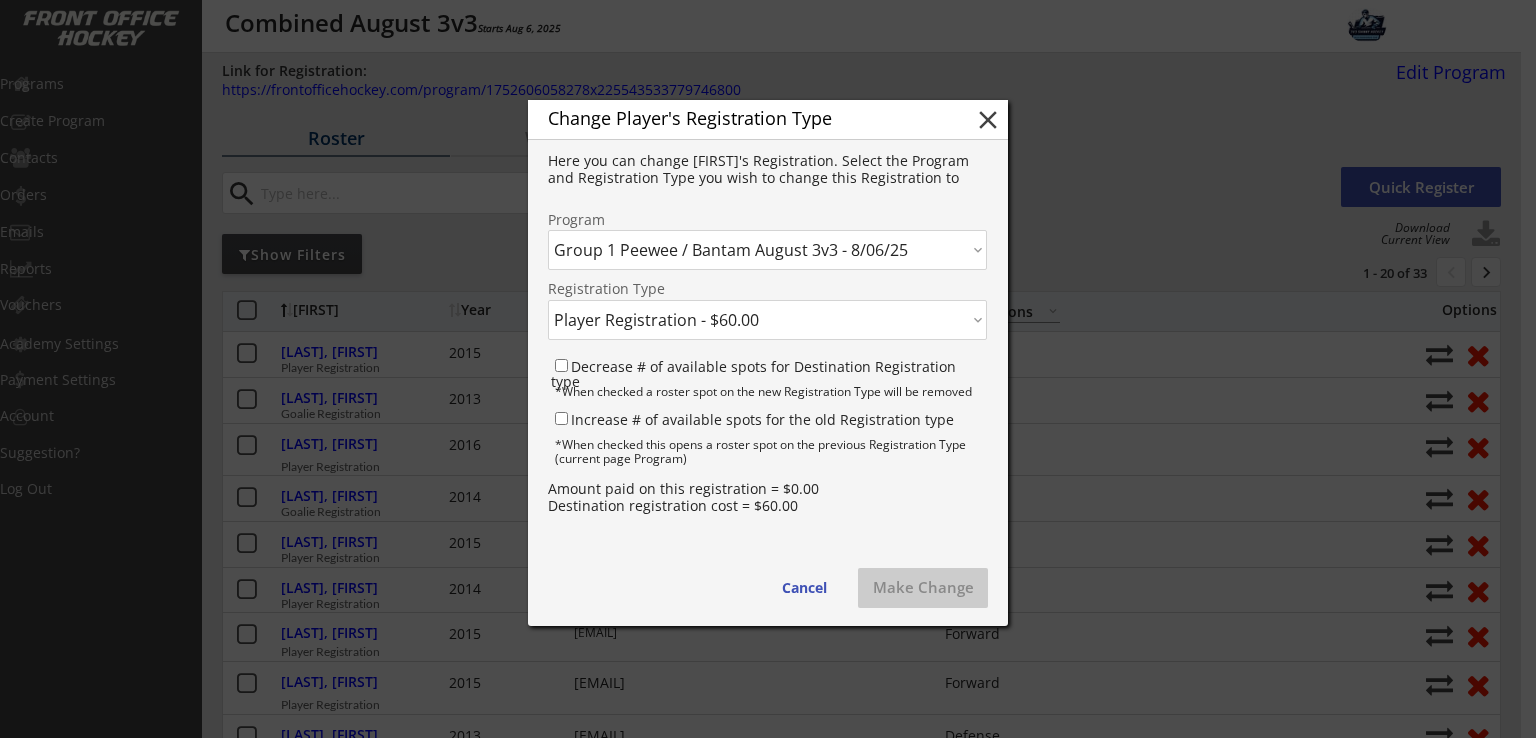 click on "Click here... Combined August 3v3  - 8/06/25 Group 1 Peewee / Bantam  August 3v3  - 8/06/25" at bounding box center [767, 250] 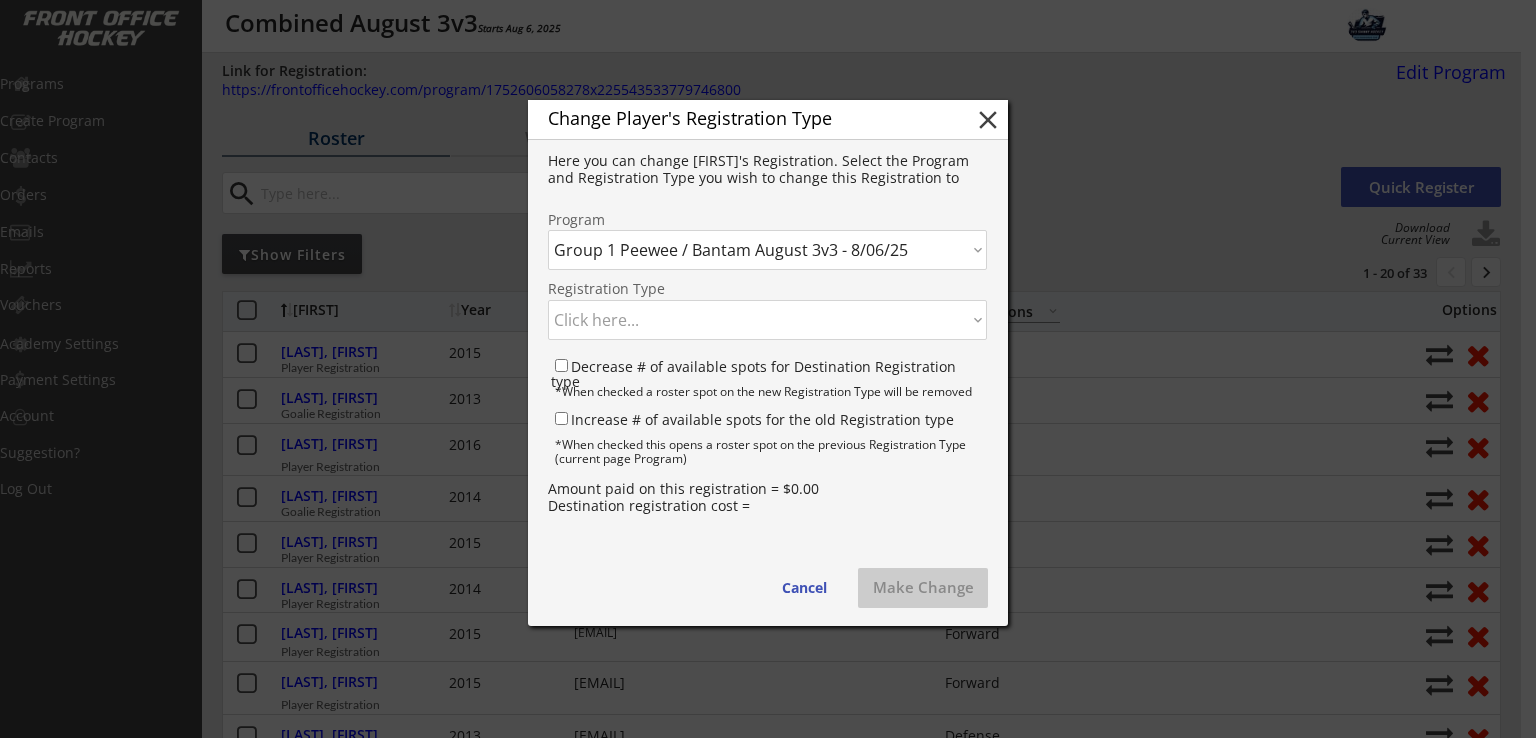 click on "Click here... Player Registration - $60.00 Goalie Registration - $40.00" at bounding box center [767, 320] 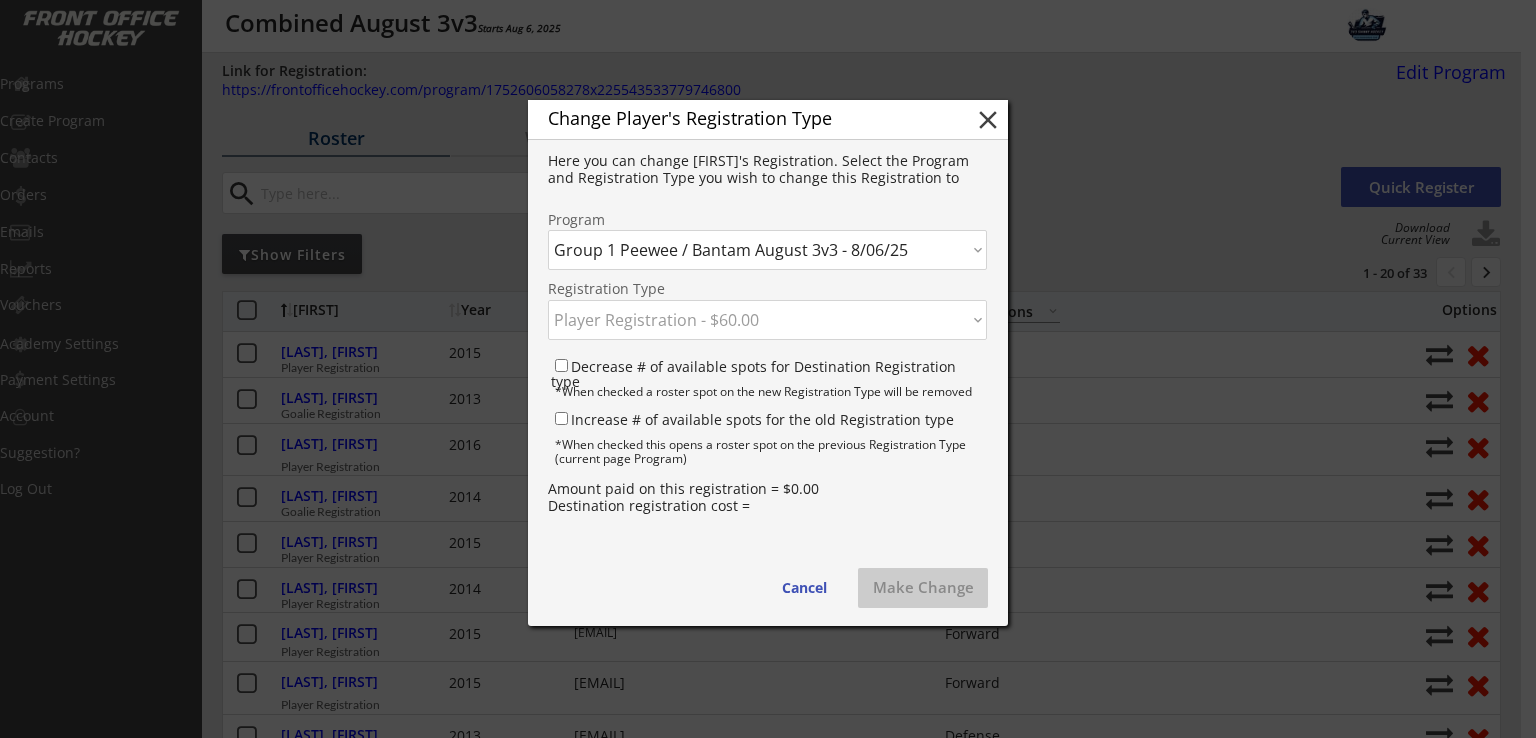 click on "Click here... Player Registration - $60.00 Goalie Registration - $40.00" at bounding box center [767, 320] 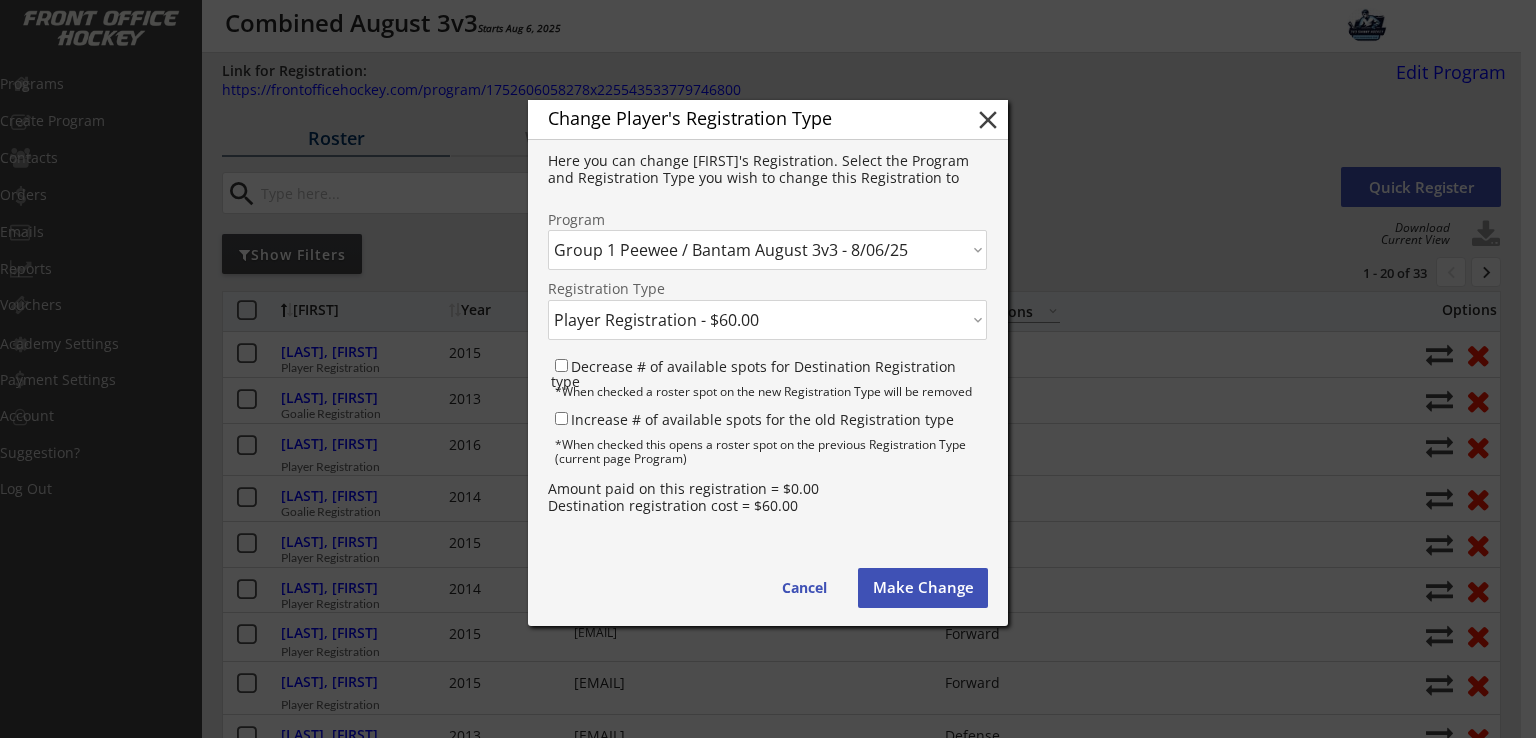click on "Make Change" at bounding box center [923, 588] 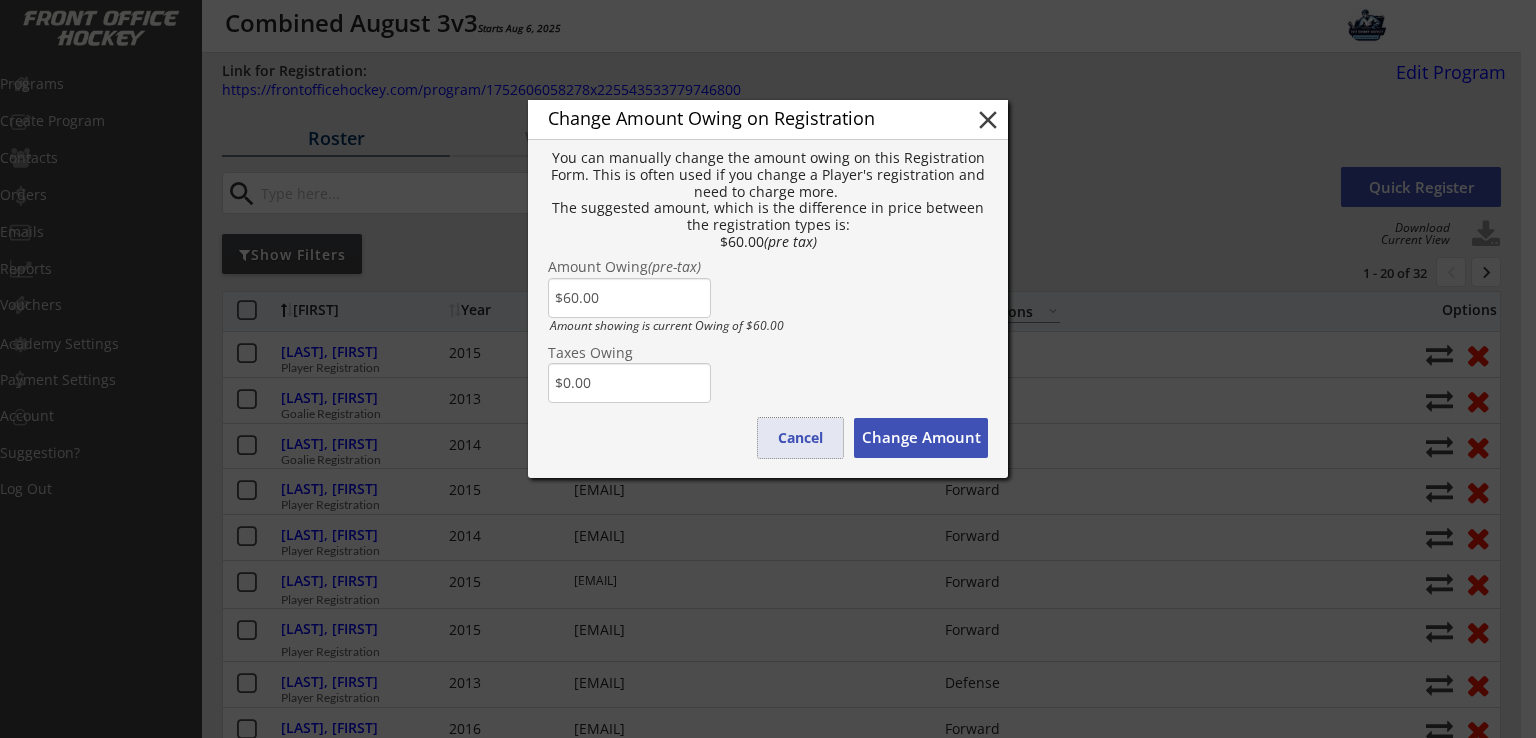 click on "Cancel" at bounding box center (800, 438) 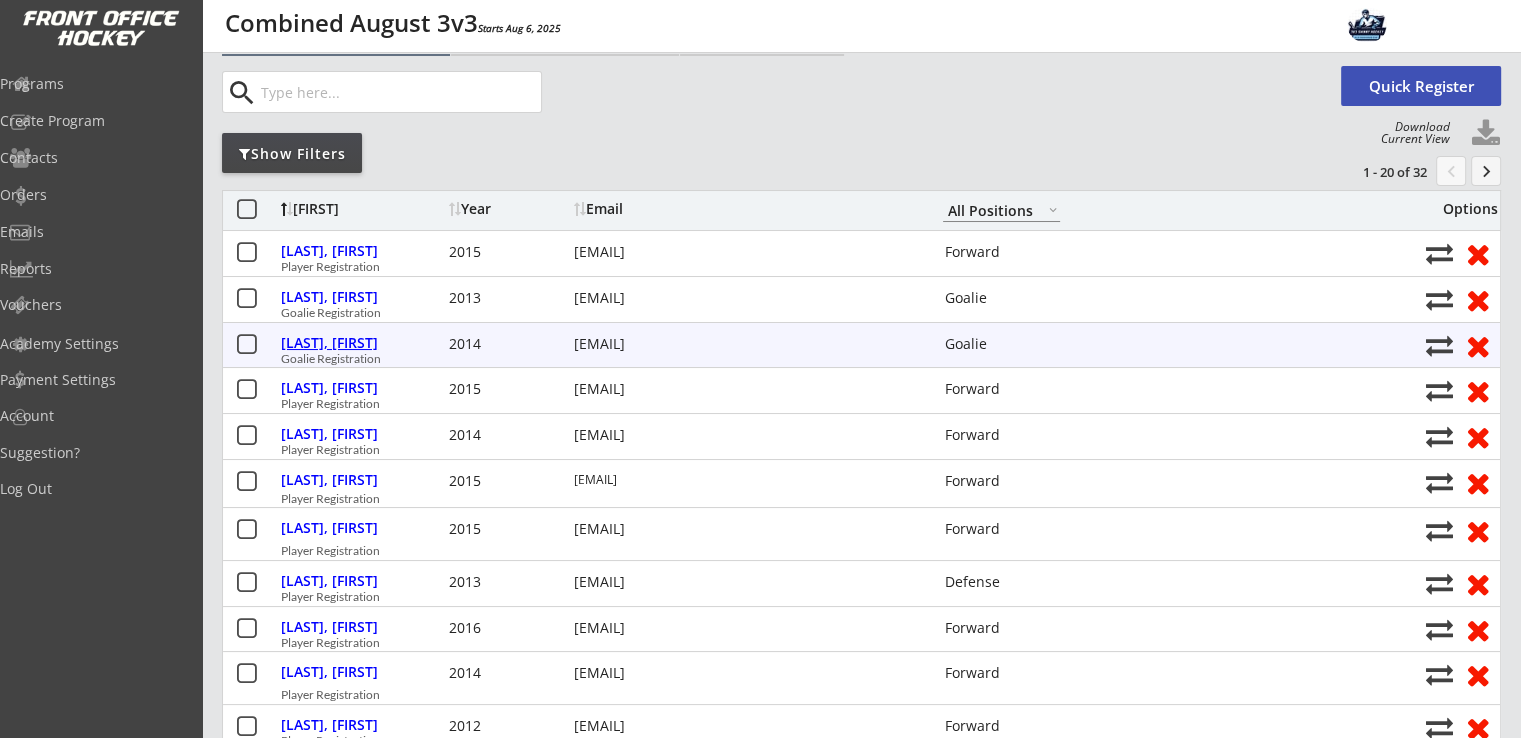 scroll, scrollTop: 133, scrollLeft: 0, axis: vertical 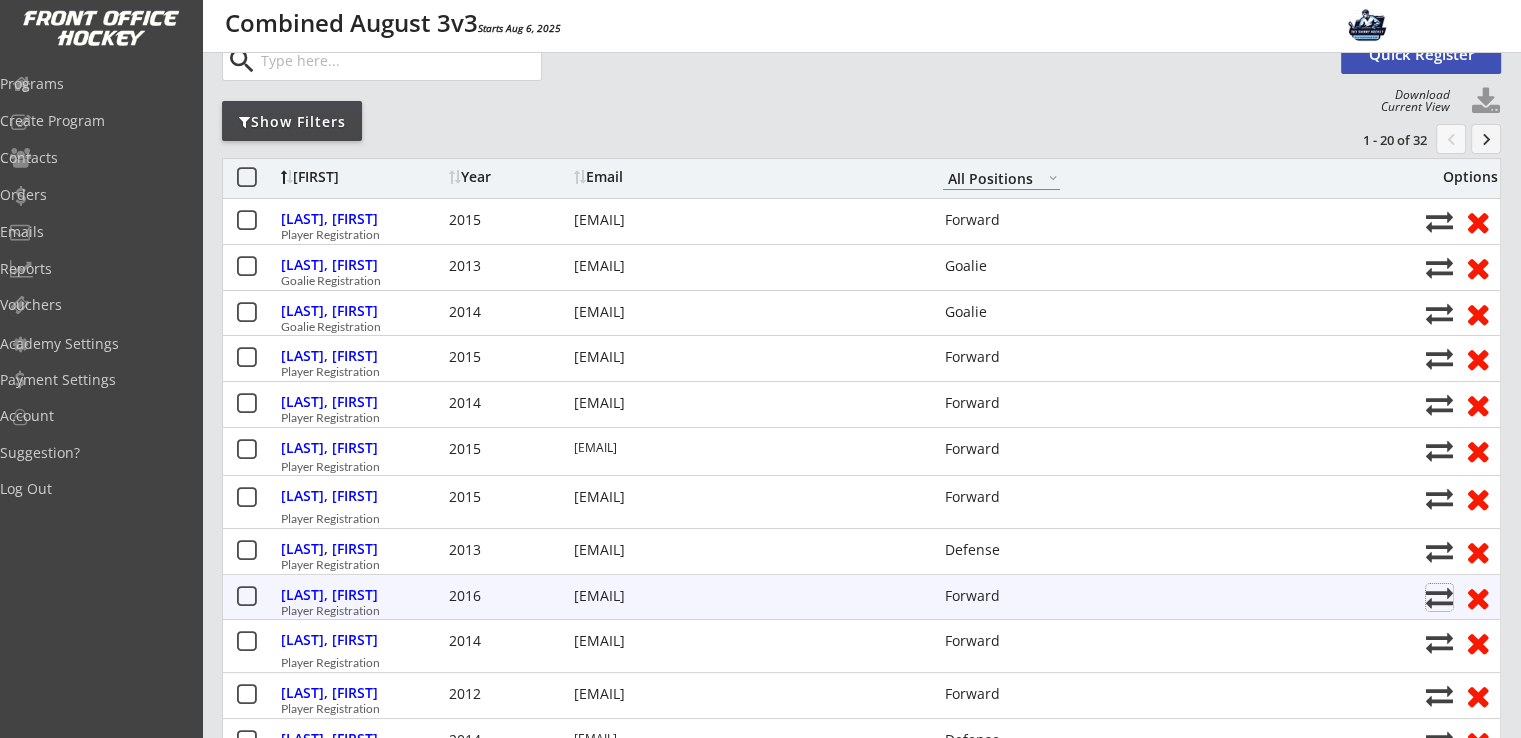 click at bounding box center [1439, 597] 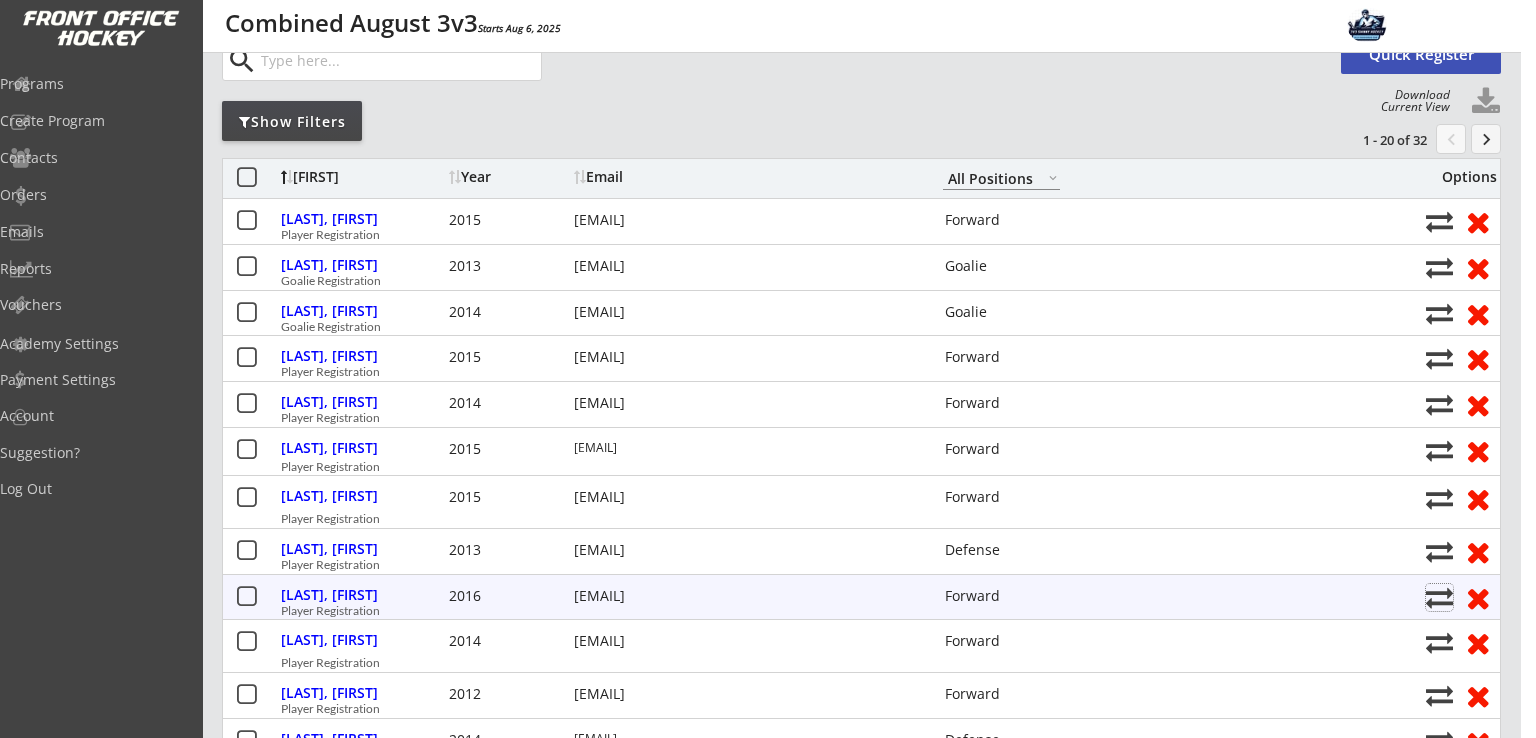 select on ""1348695171700984260__LOOKUP__1752606058278x850564734071078900"" 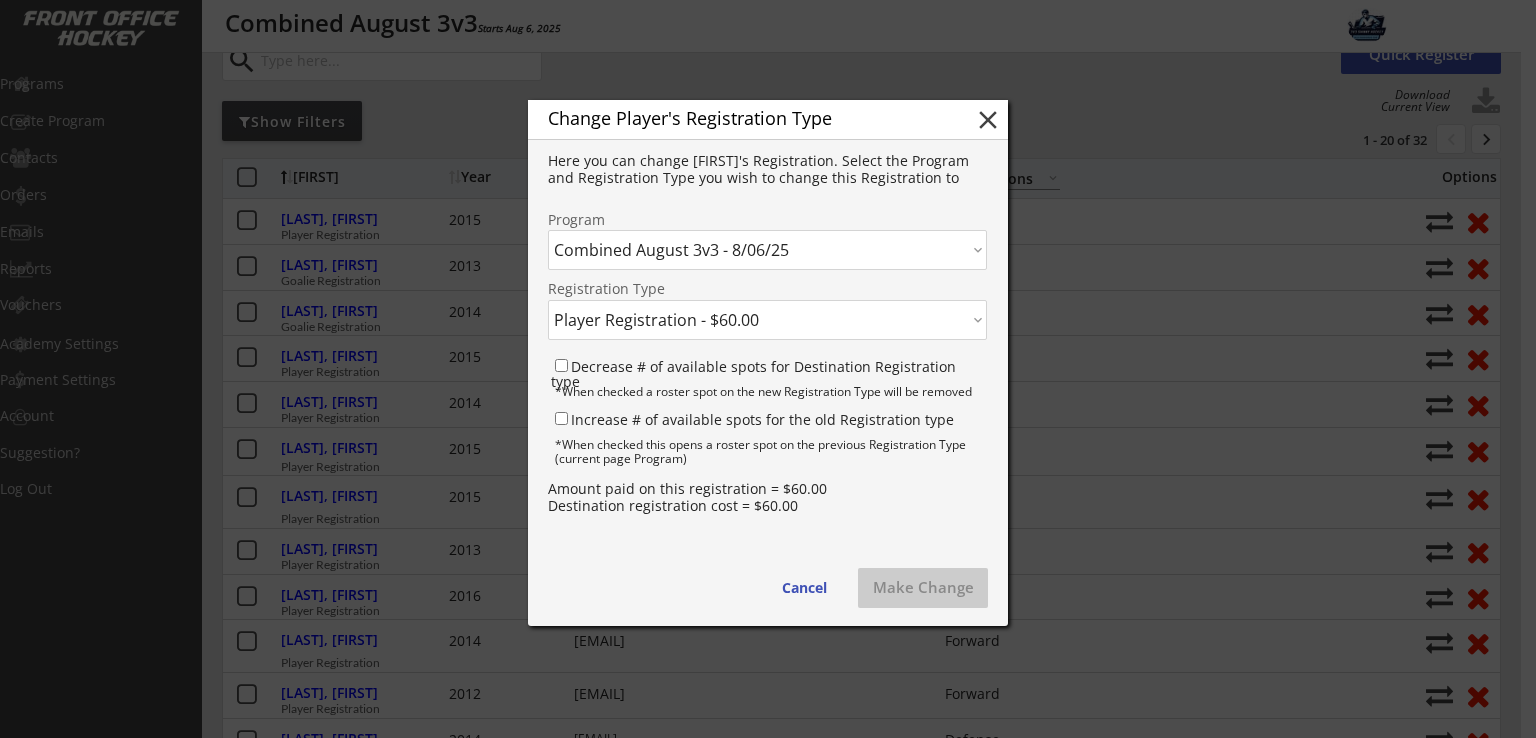 click on "Click here... Combined August 3v3  - 8/06/25 Group 1 Peewee / Bantam  August 3v3  - 8/06/25" at bounding box center [767, 250] 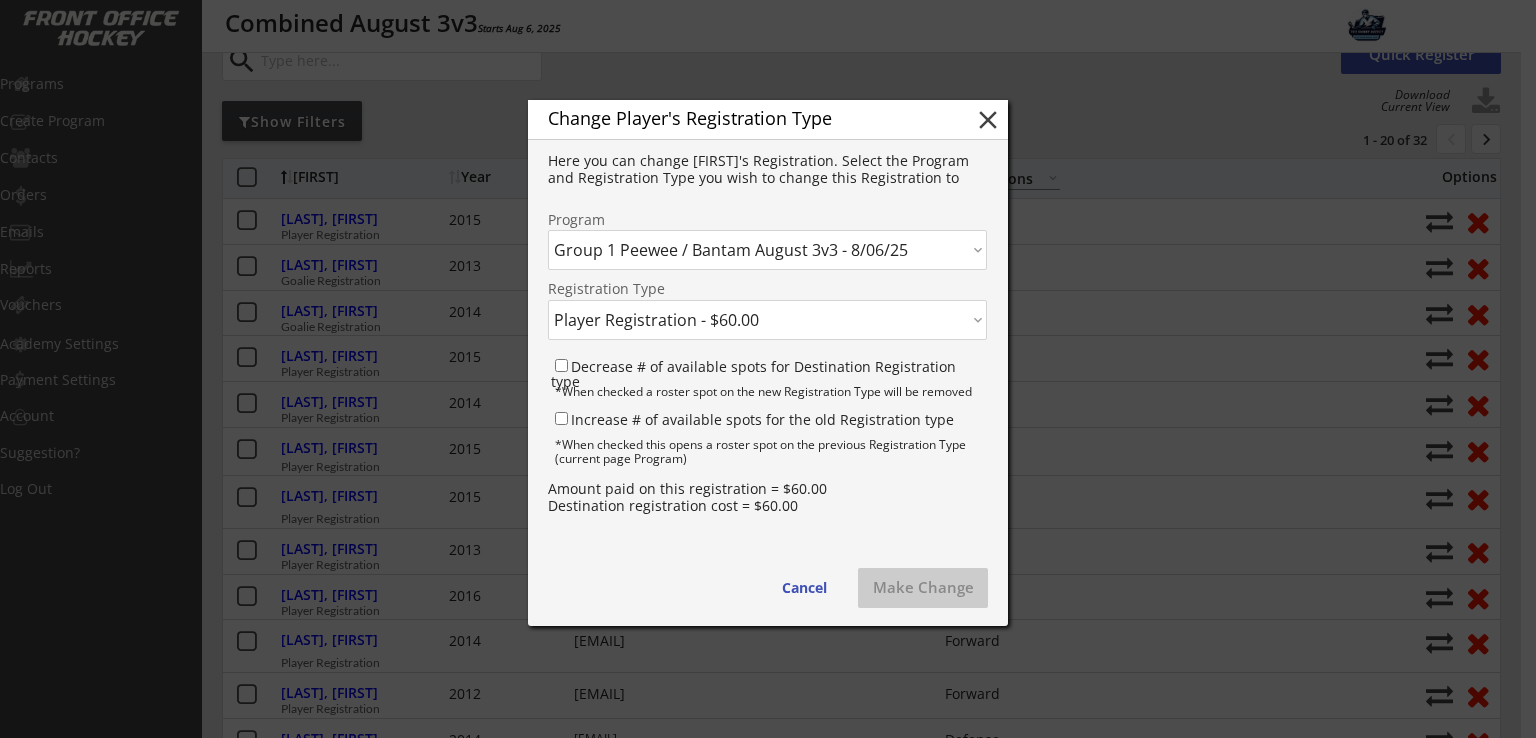 click on "Click here... Combined August 3v3  - 8/06/25 Group 1 Peewee / Bantam  August 3v3  - 8/06/25" at bounding box center (767, 250) 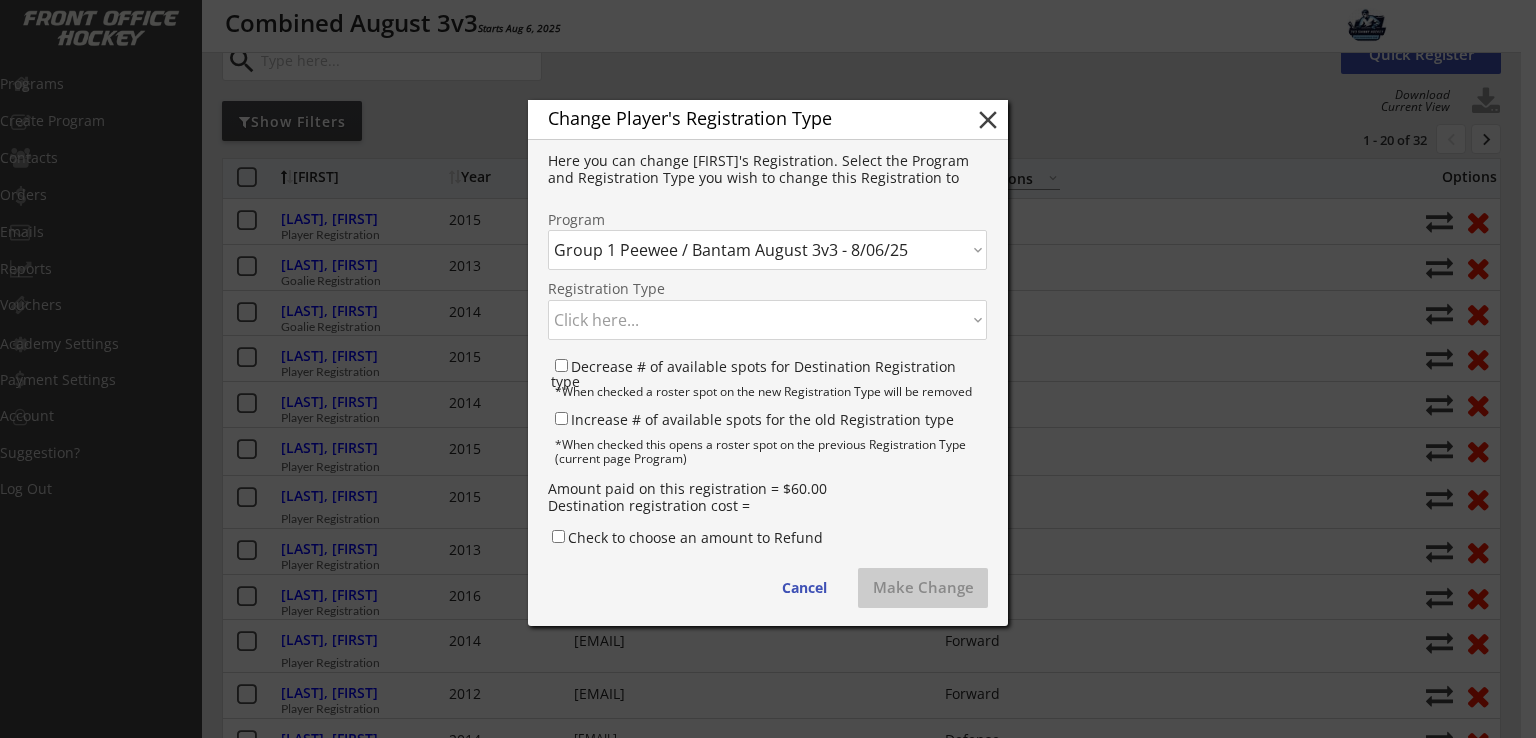 click on "Click here... Player Registration - $60.00 Goalie Registration - $40.00" at bounding box center [767, 320] 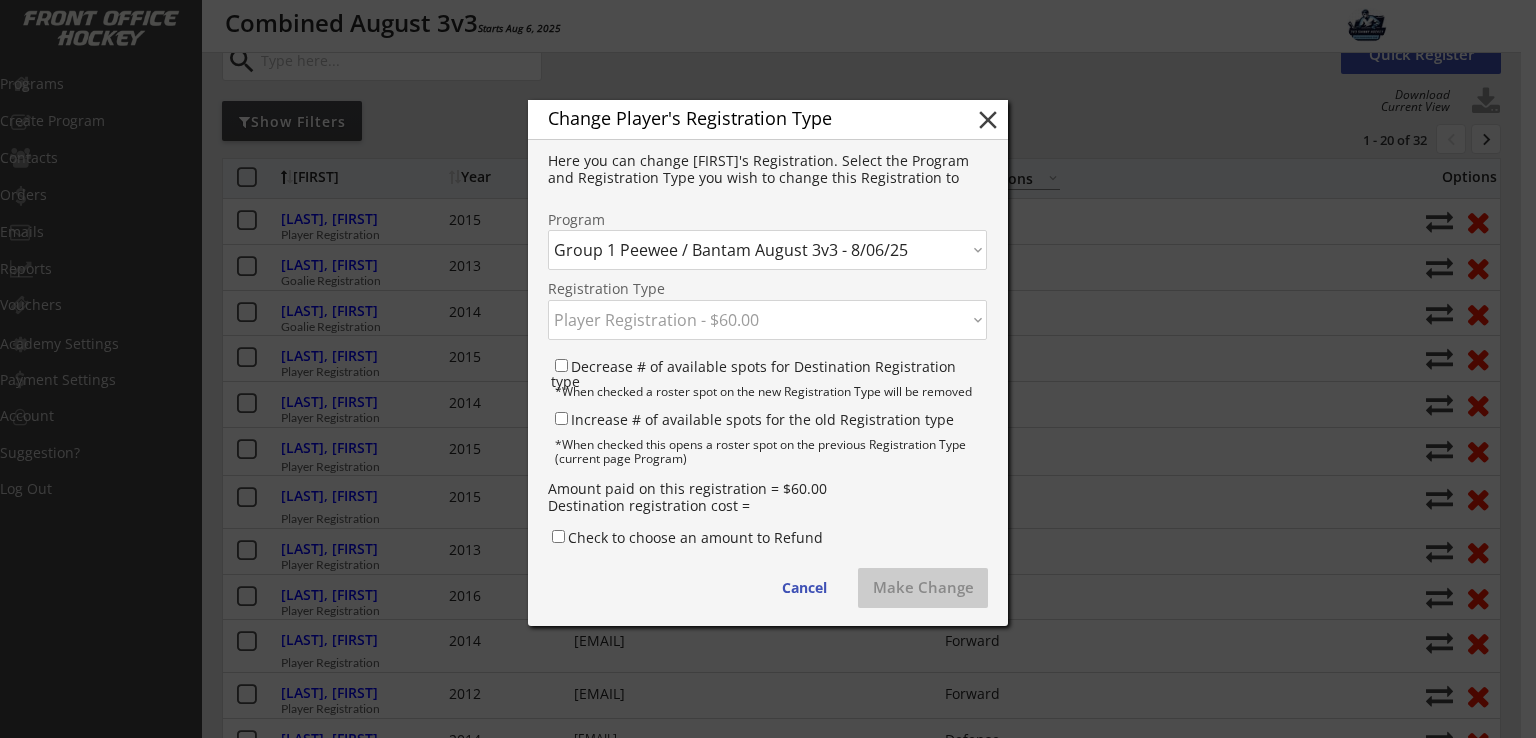 click on "Click here... Player Registration - $60.00 Goalie Registration - $40.00" at bounding box center (767, 320) 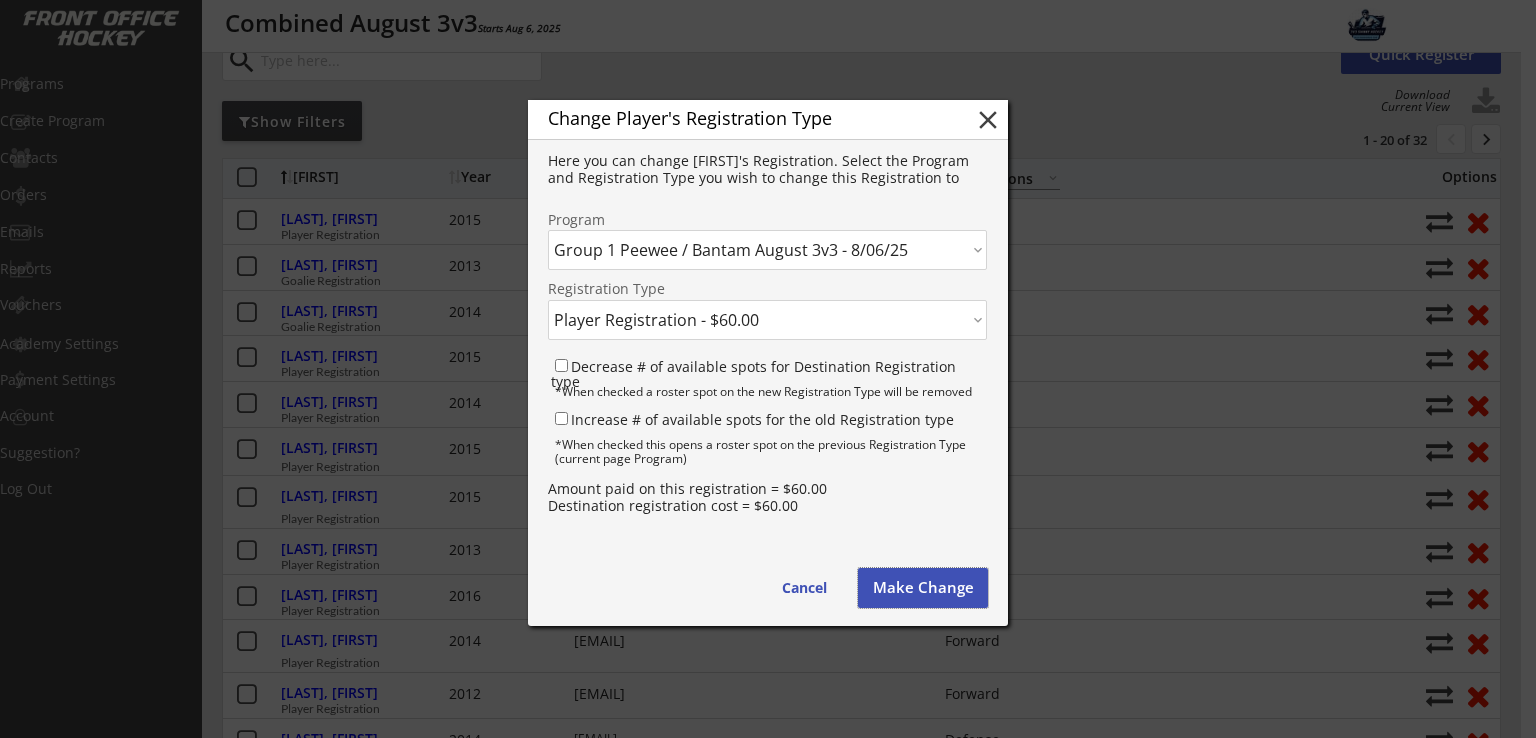 click on "Make Change" at bounding box center [923, 588] 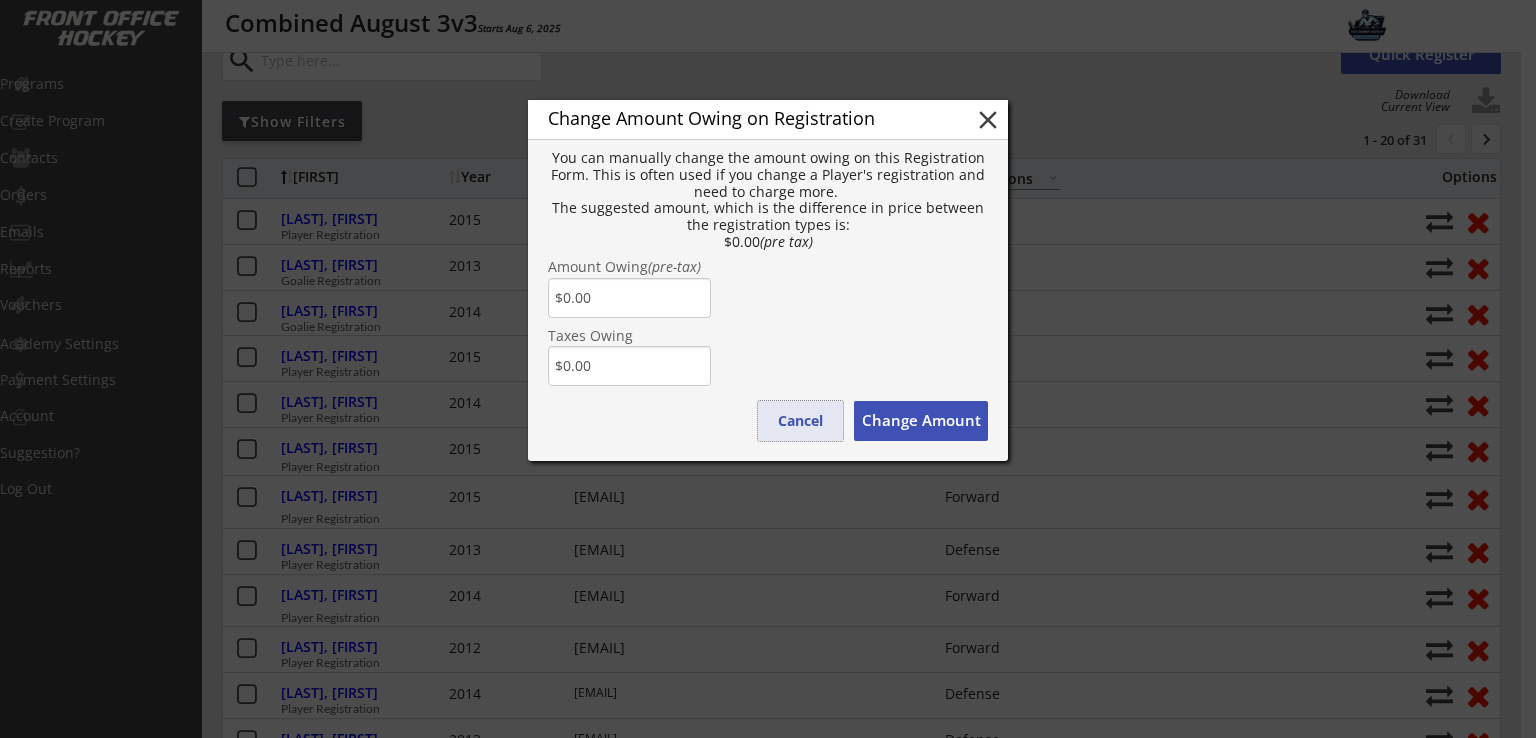 click on "Cancel" at bounding box center [800, 421] 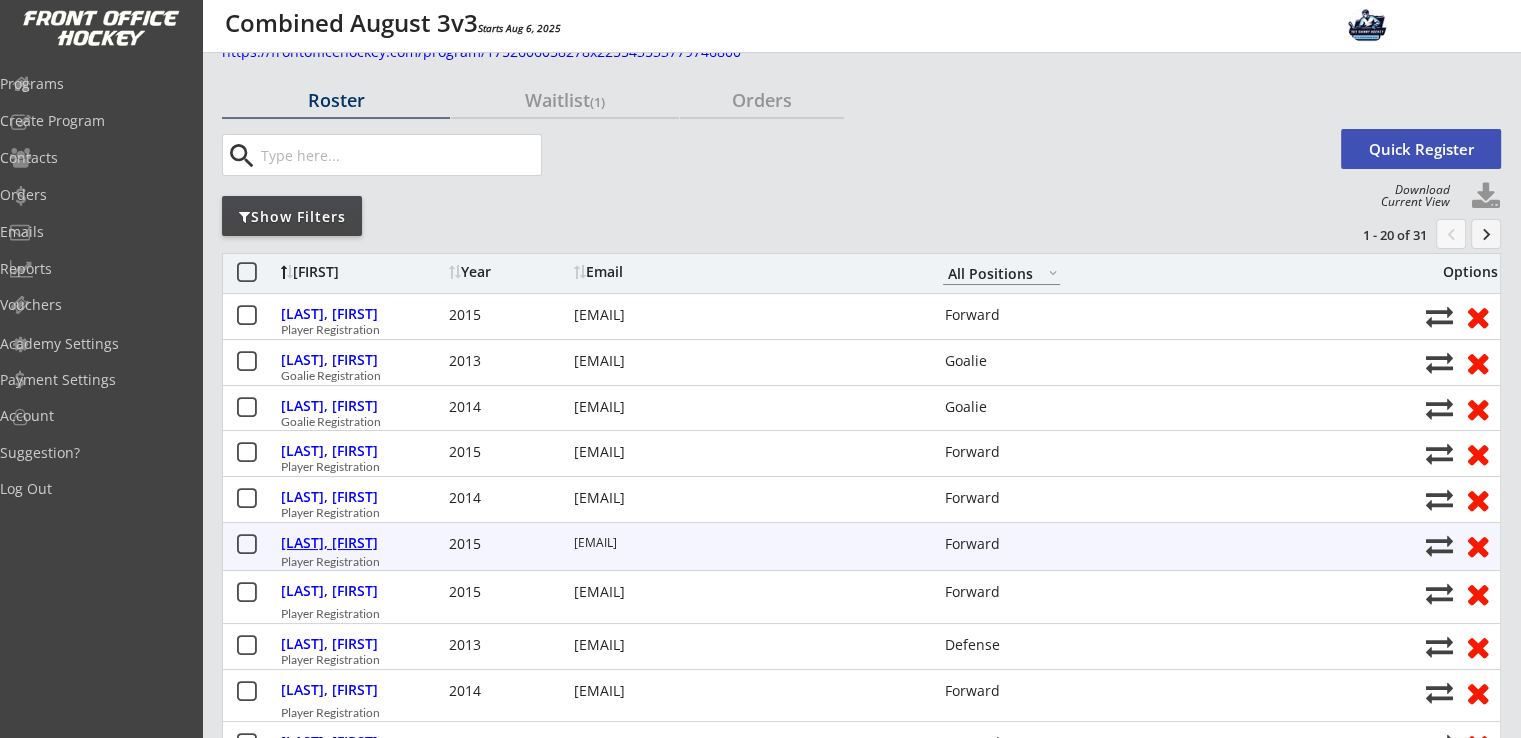 scroll, scrollTop: 0, scrollLeft: 0, axis: both 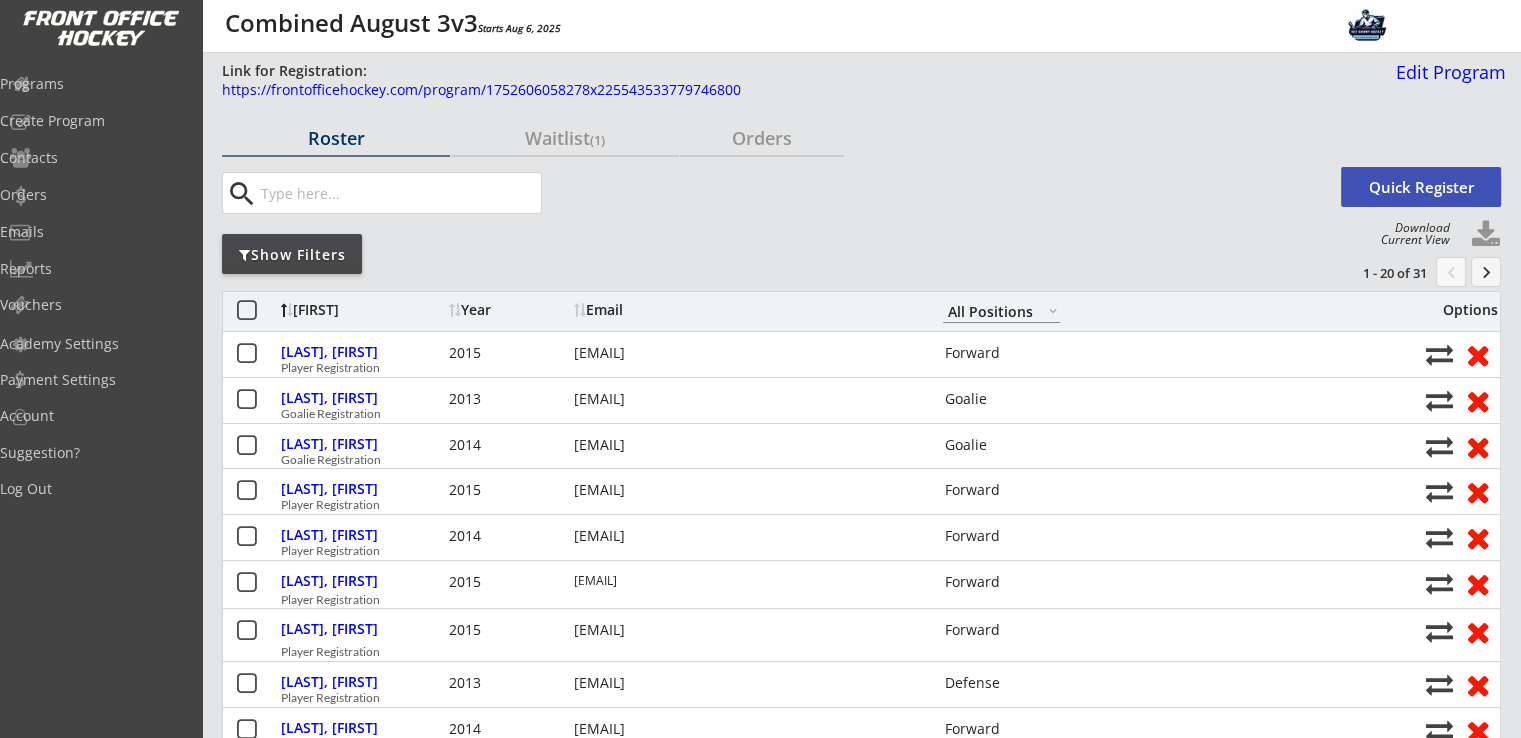 click on "keyboard_arrow_right" at bounding box center (1486, 272) 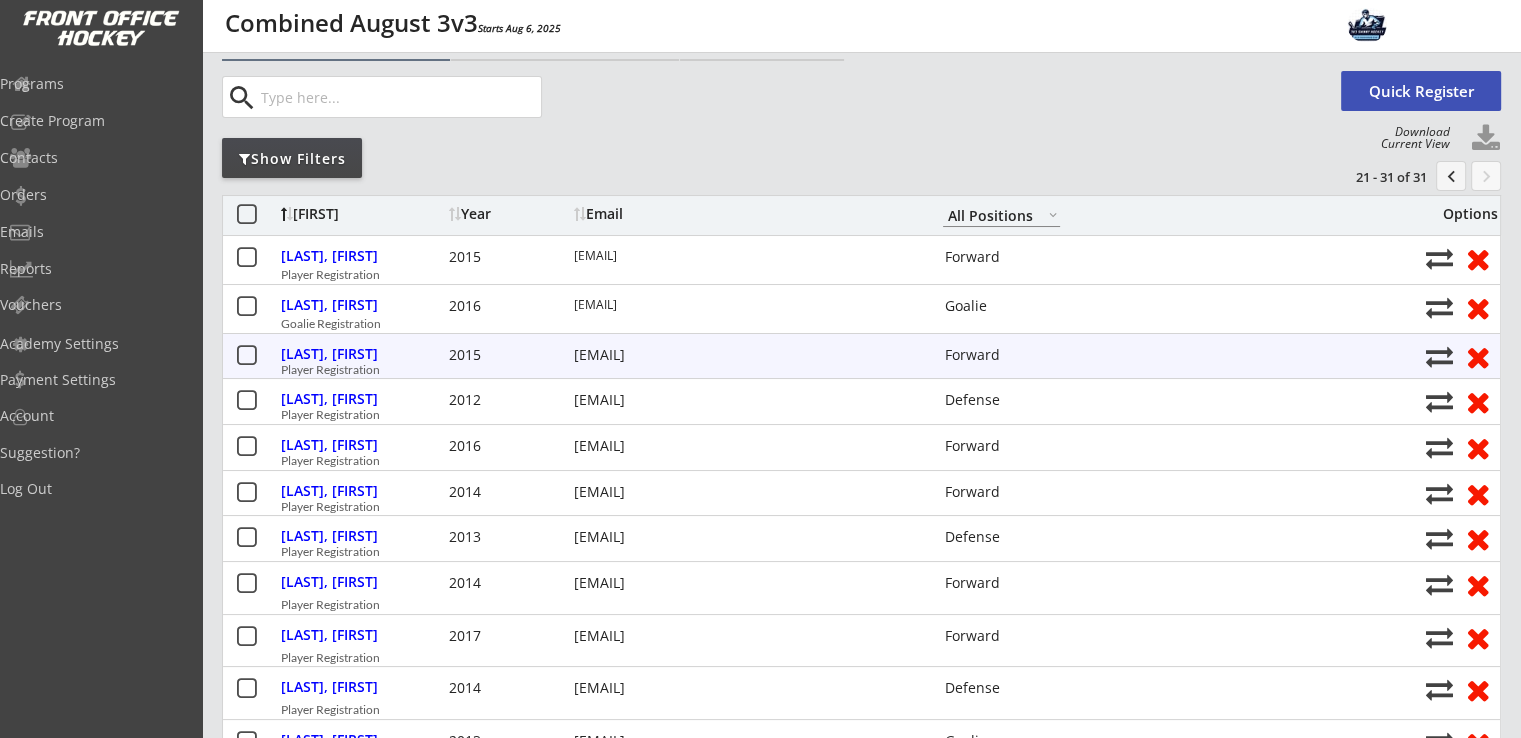 scroll, scrollTop: 133, scrollLeft: 0, axis: vertical 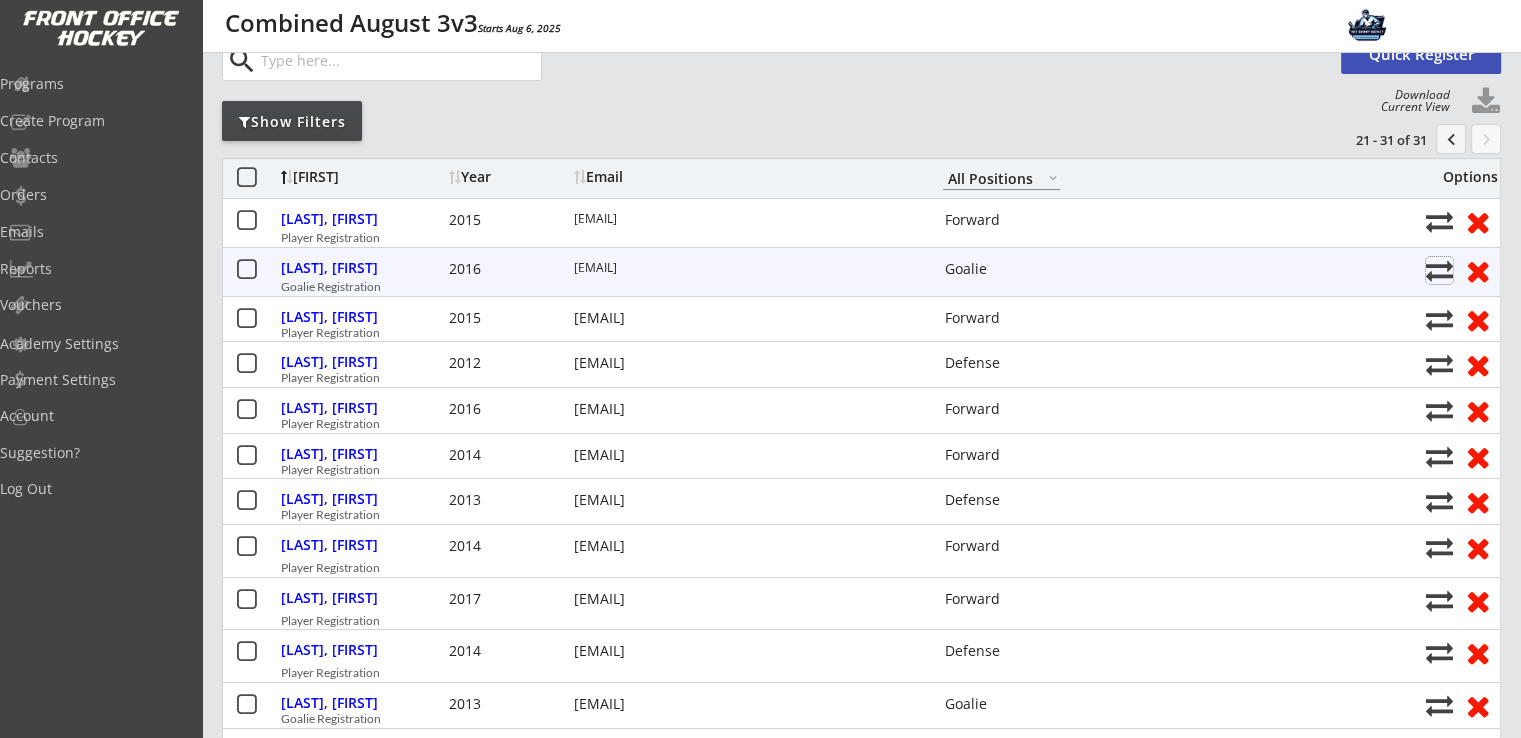 click at bounding box center (1439, 270) 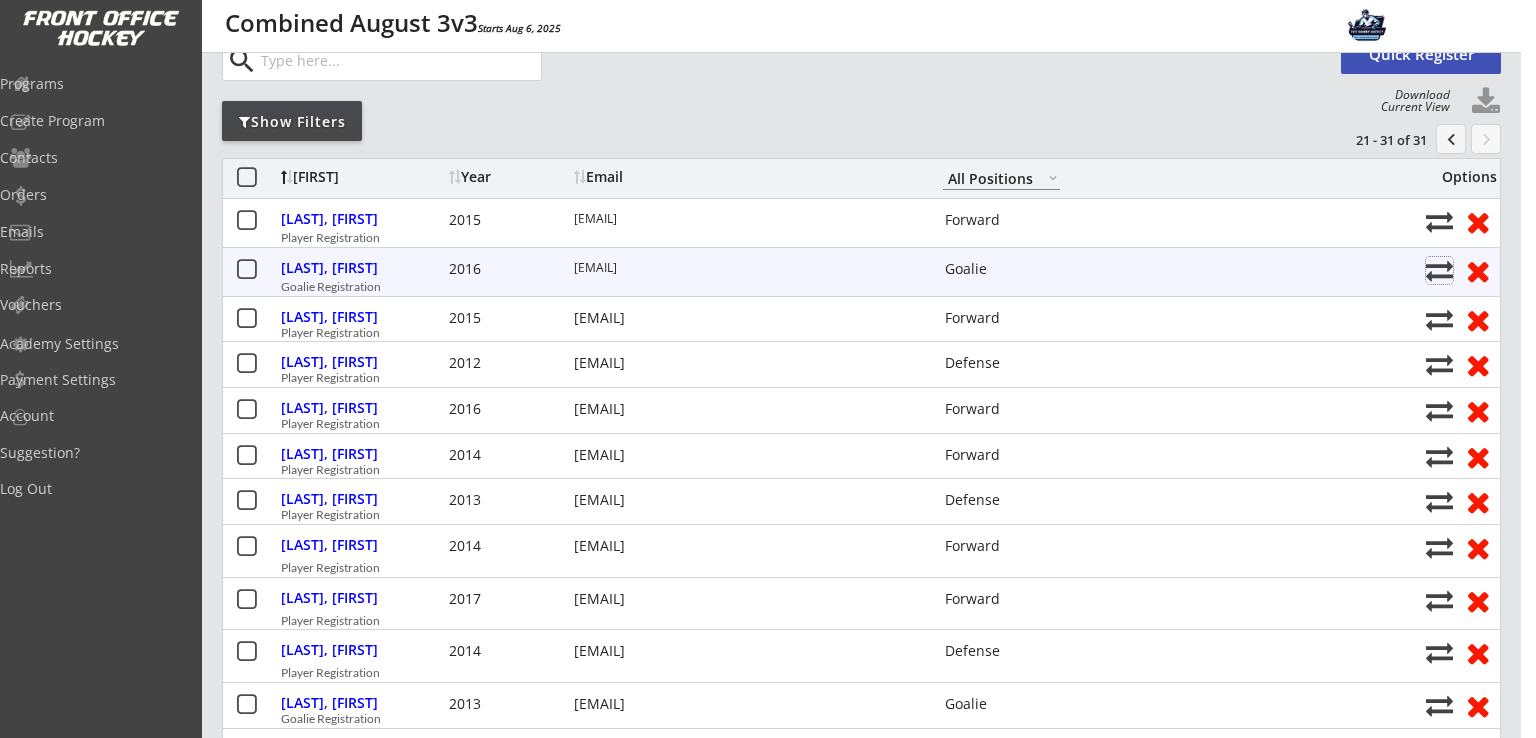 select on ""1348695171700984260__LOOKUP__1752606058278x263979663797780480"" 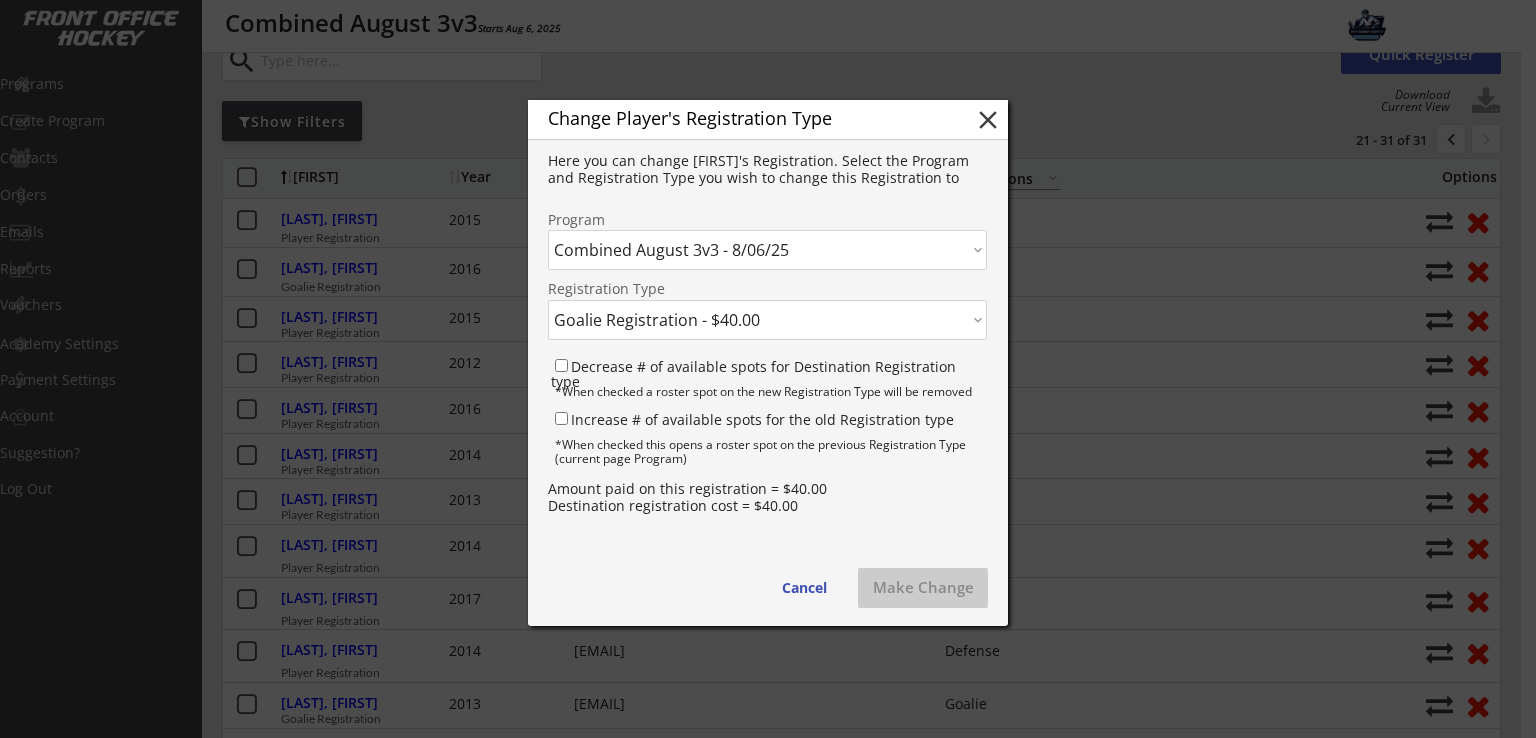 click on "Click here... Combined August 3v3  - 8/06/25 Group 1 Peewee / Bantam  August 3v3  - 8/06/25" at bounding box center [767, 250] 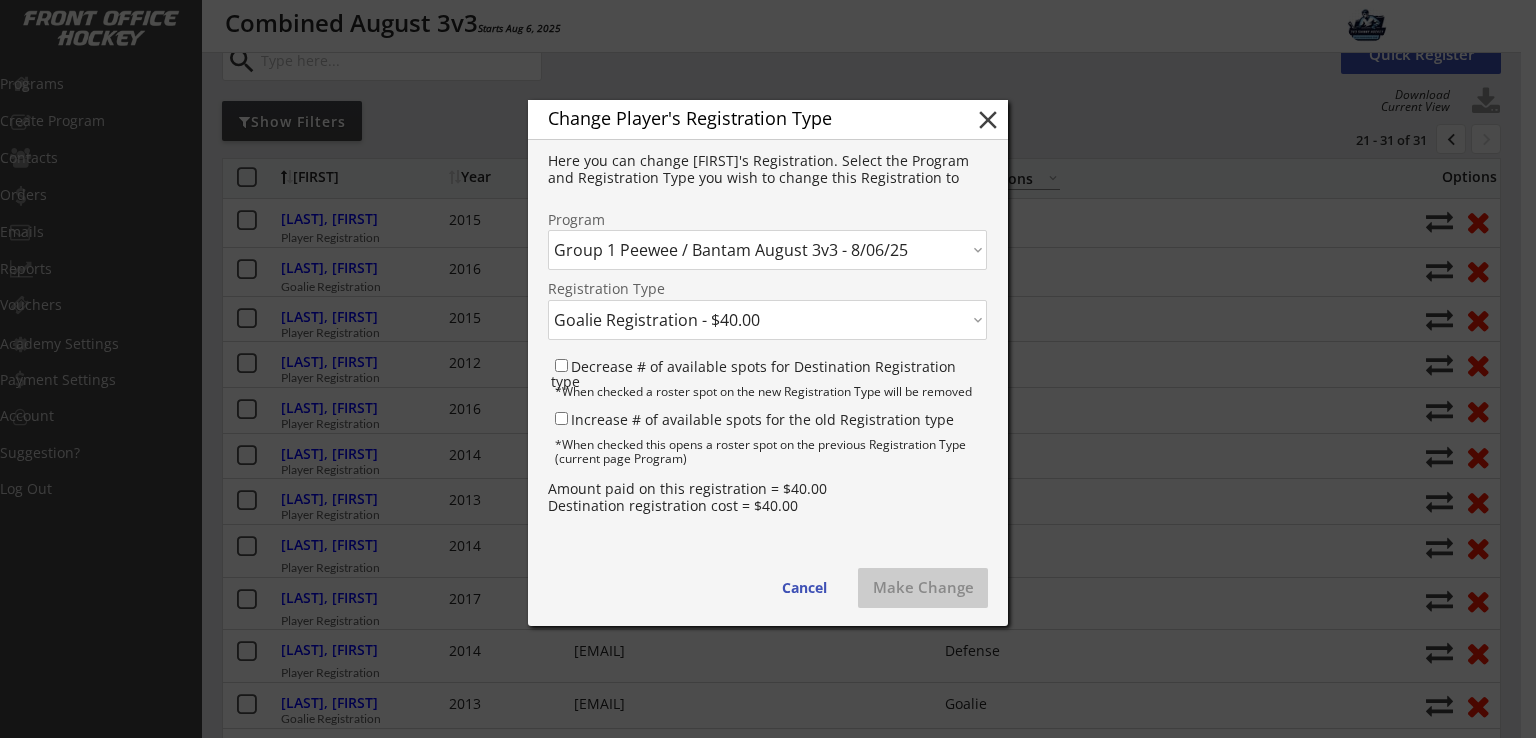 click on "Click here... Combined August 3v3  - 8/06/25 Group 1 Peewee / Bantam  August 3v3  - 8/06/25" at bounding box center (767, 250) 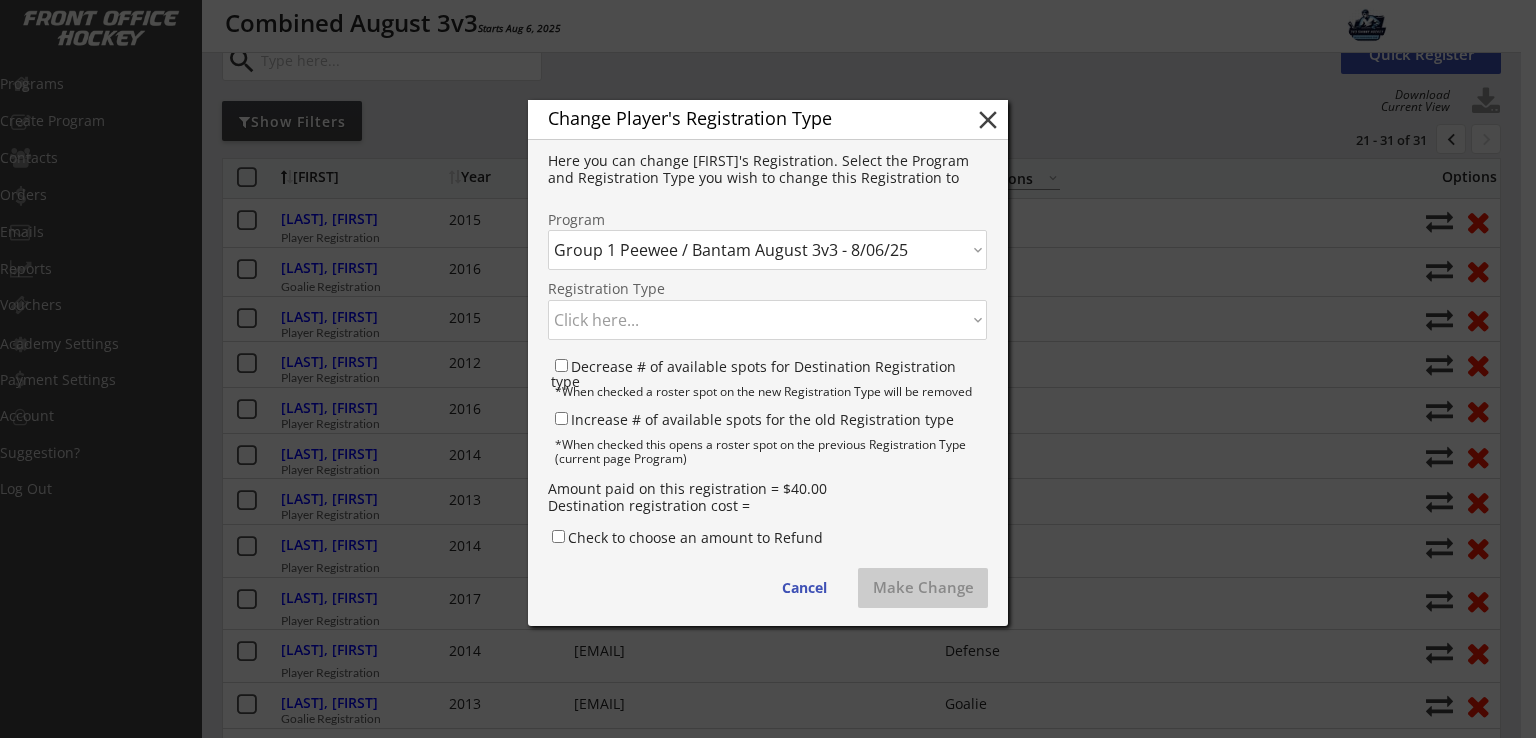 click on "Click here... Player Registration - $60.00 Goalie Registration - $40.00" at bounding box center [767, 320] 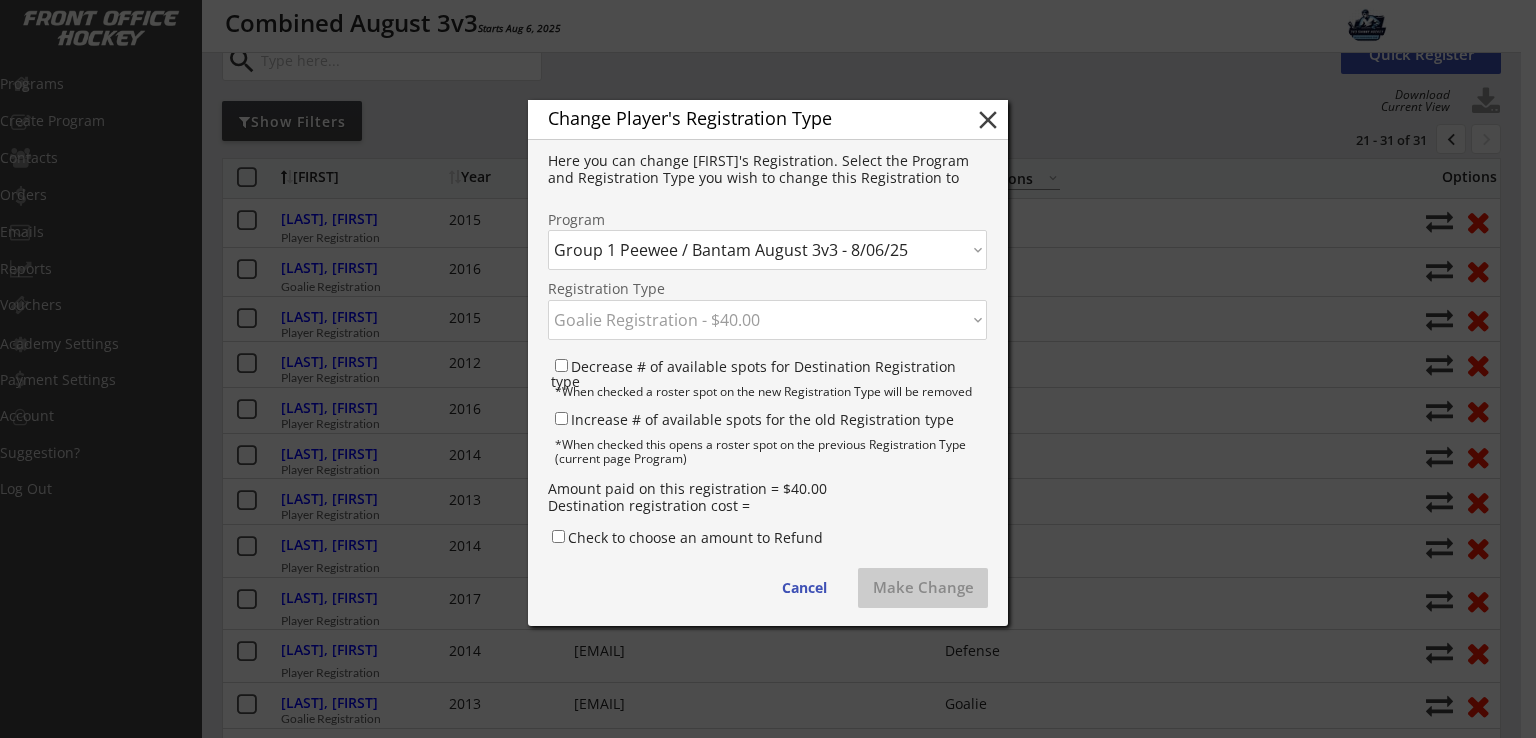 click on "Click here... Player Registration - $60.00 Goalie Registration - $40.00" at bounding box center (767, 320) 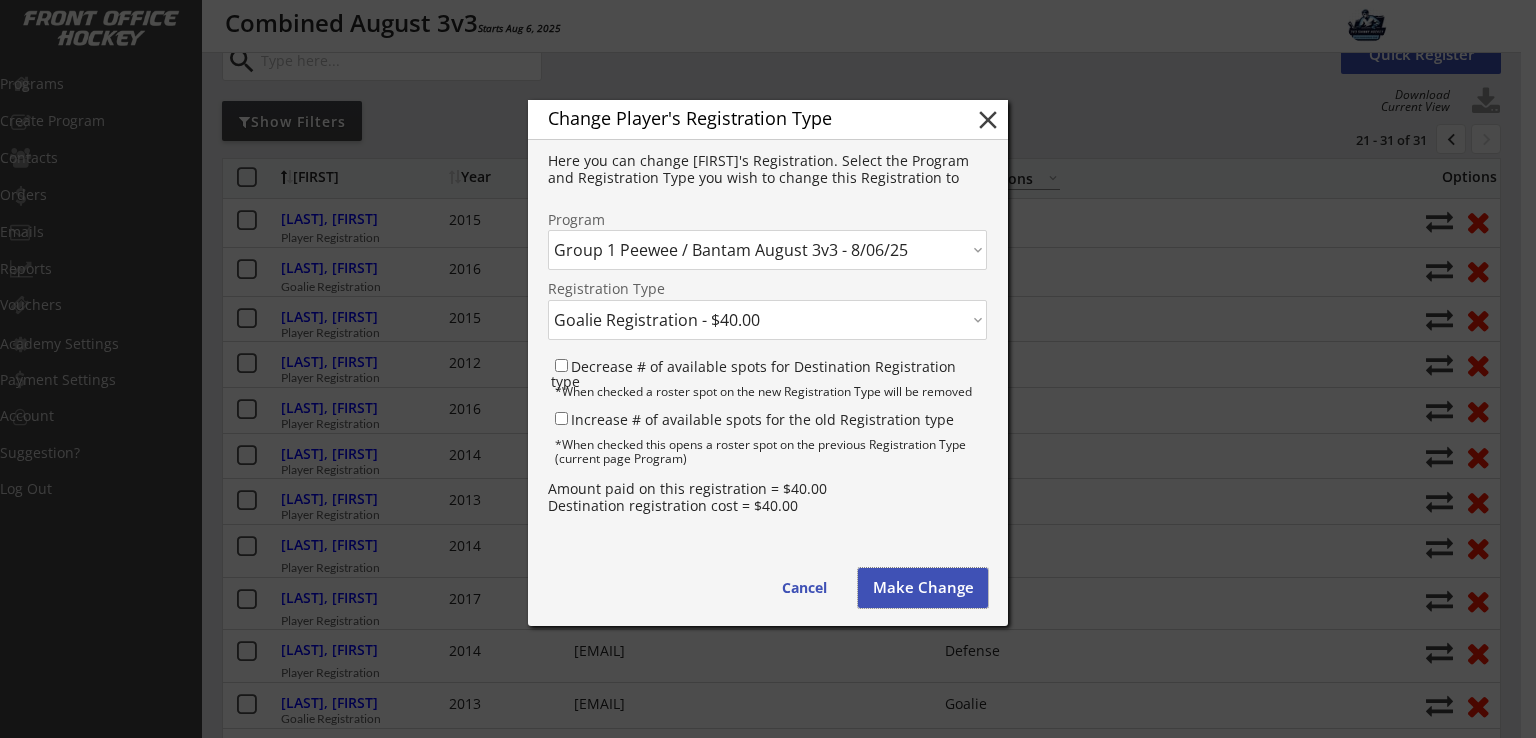 click on "Make Change" at bounding box center [923, 588] 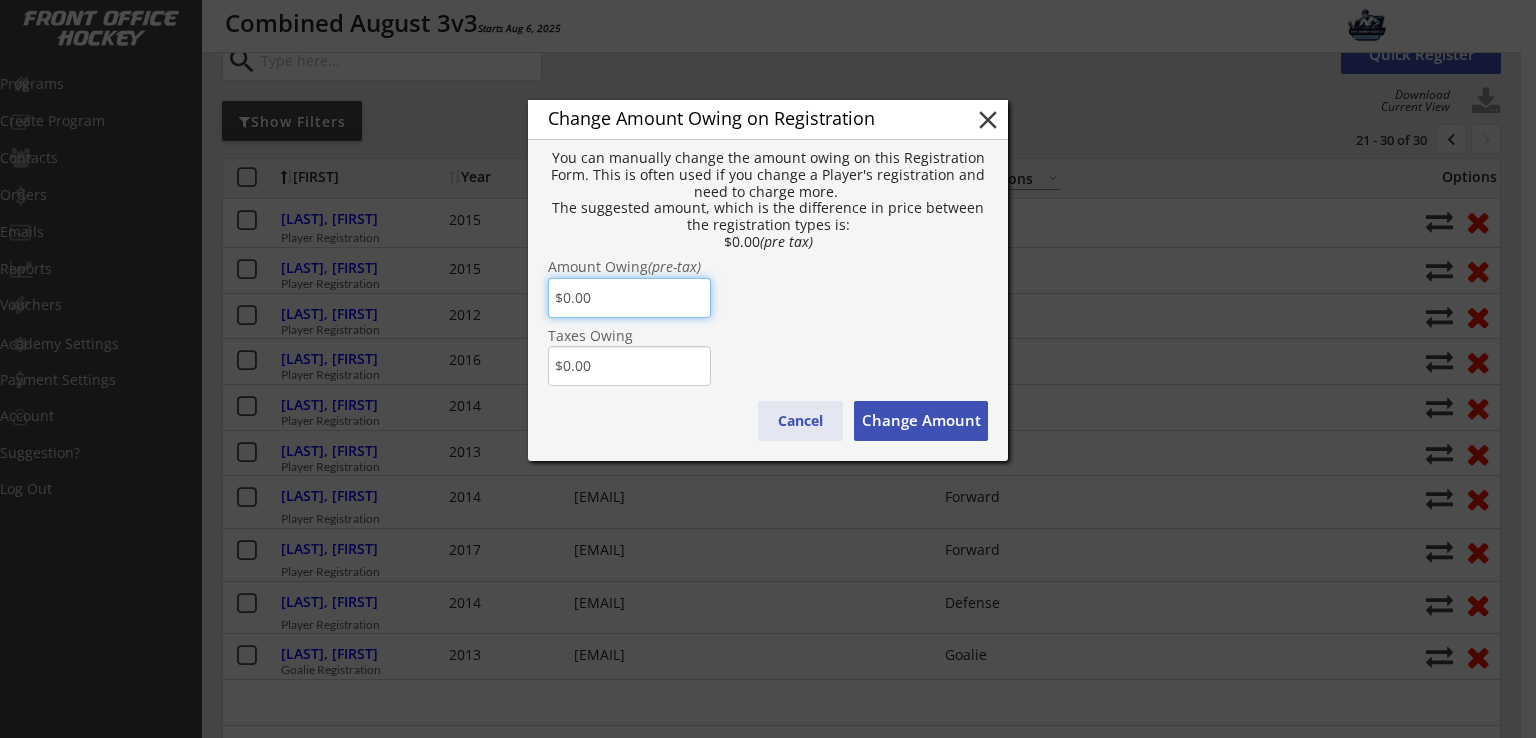 click on "Cancel" at bounding box center (800, 421) 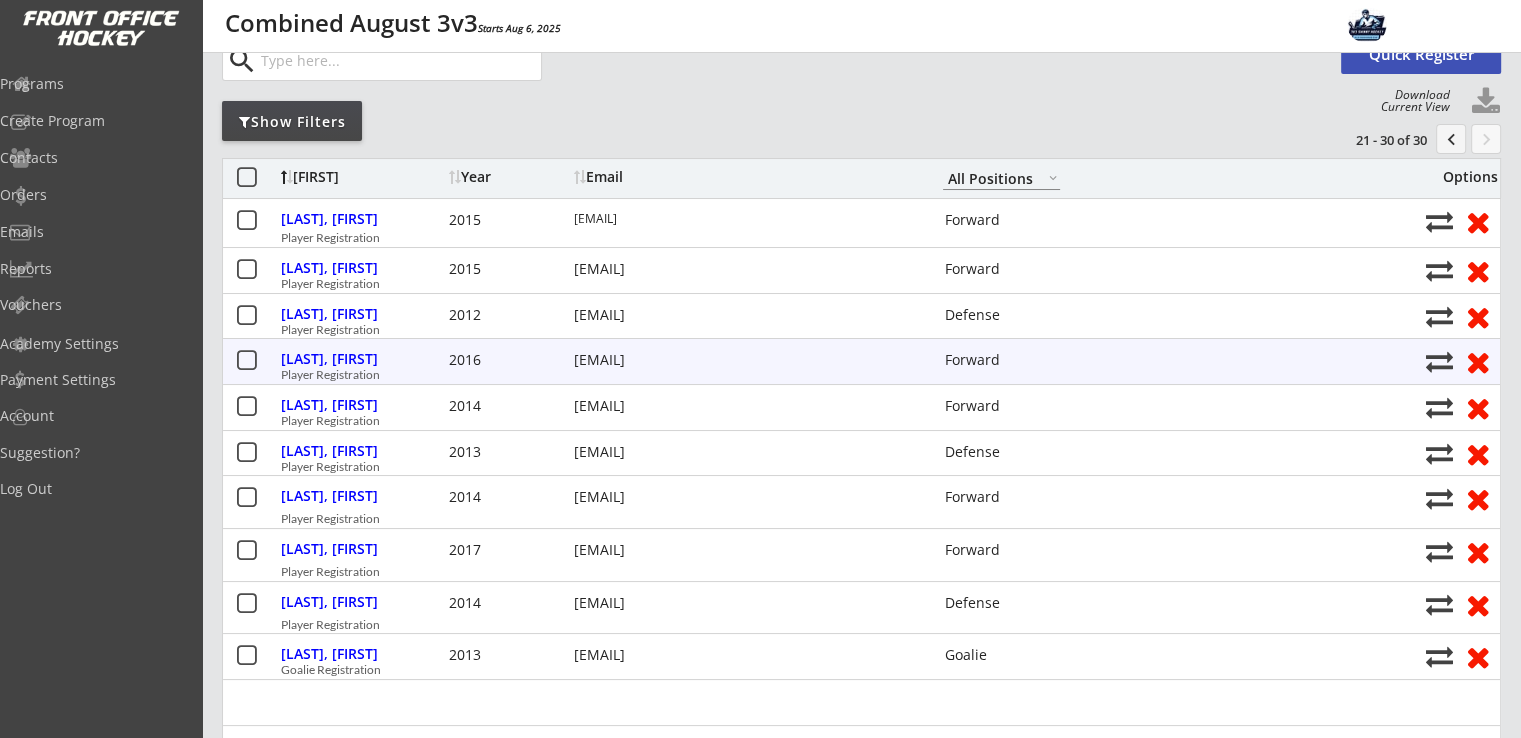 click at bounding box center (1439, 361) 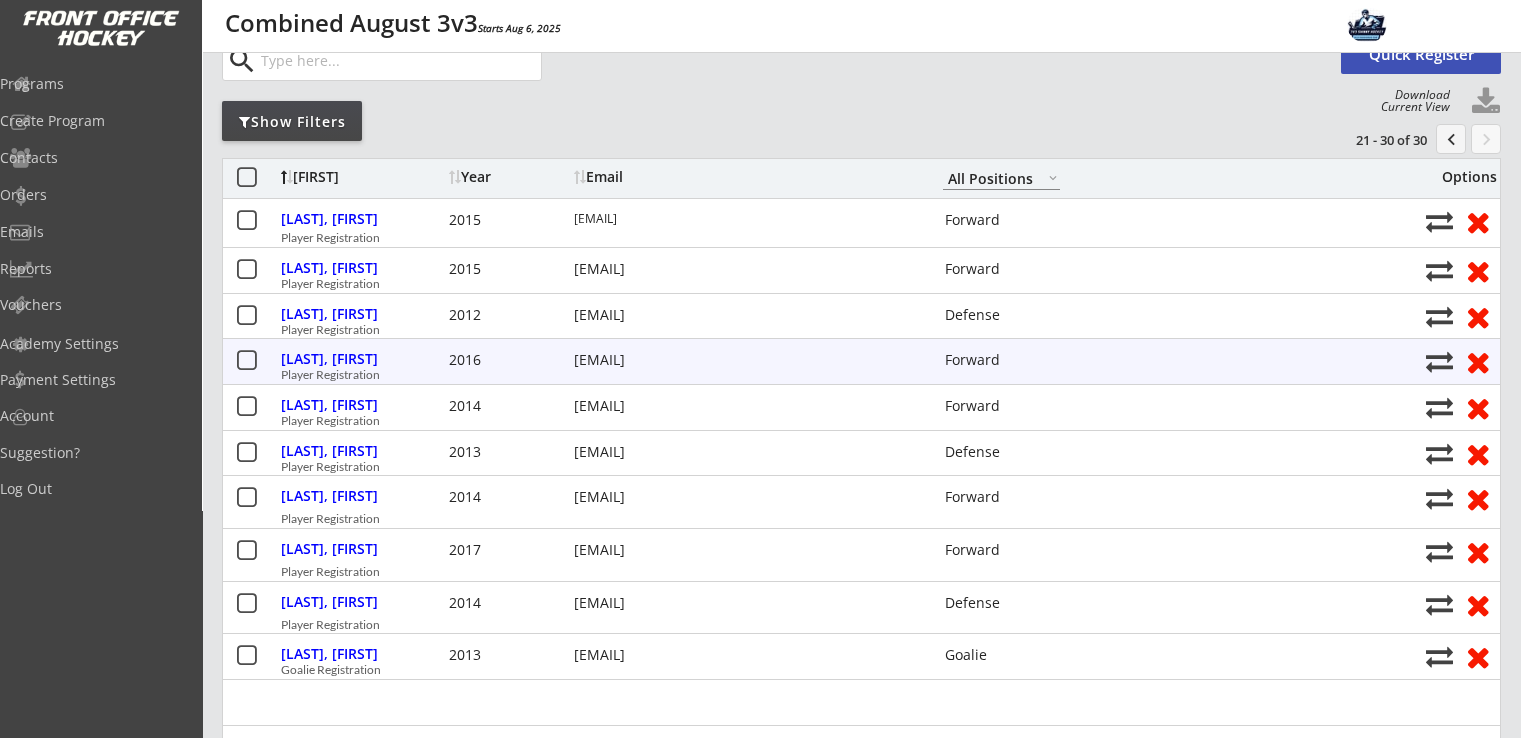 select on ""1348695171700984260__LOOKUP__1752606058278x850564734071078900"" 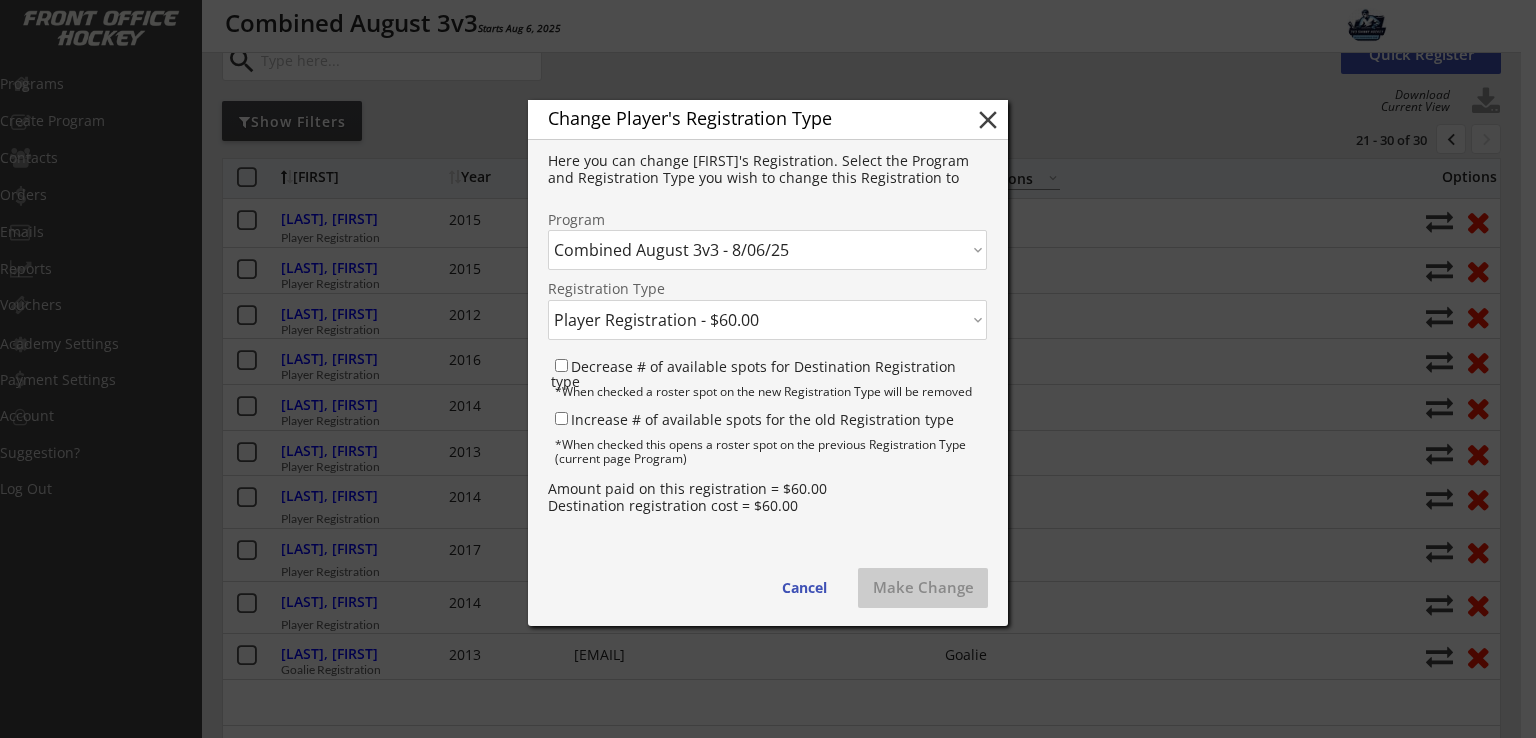 click on "Click here... Combined August 3v3  - 8/06/25 Group 1 Peewee / Bantam  August 3v3  - 8/06/25" at bounding box center (767, 250) 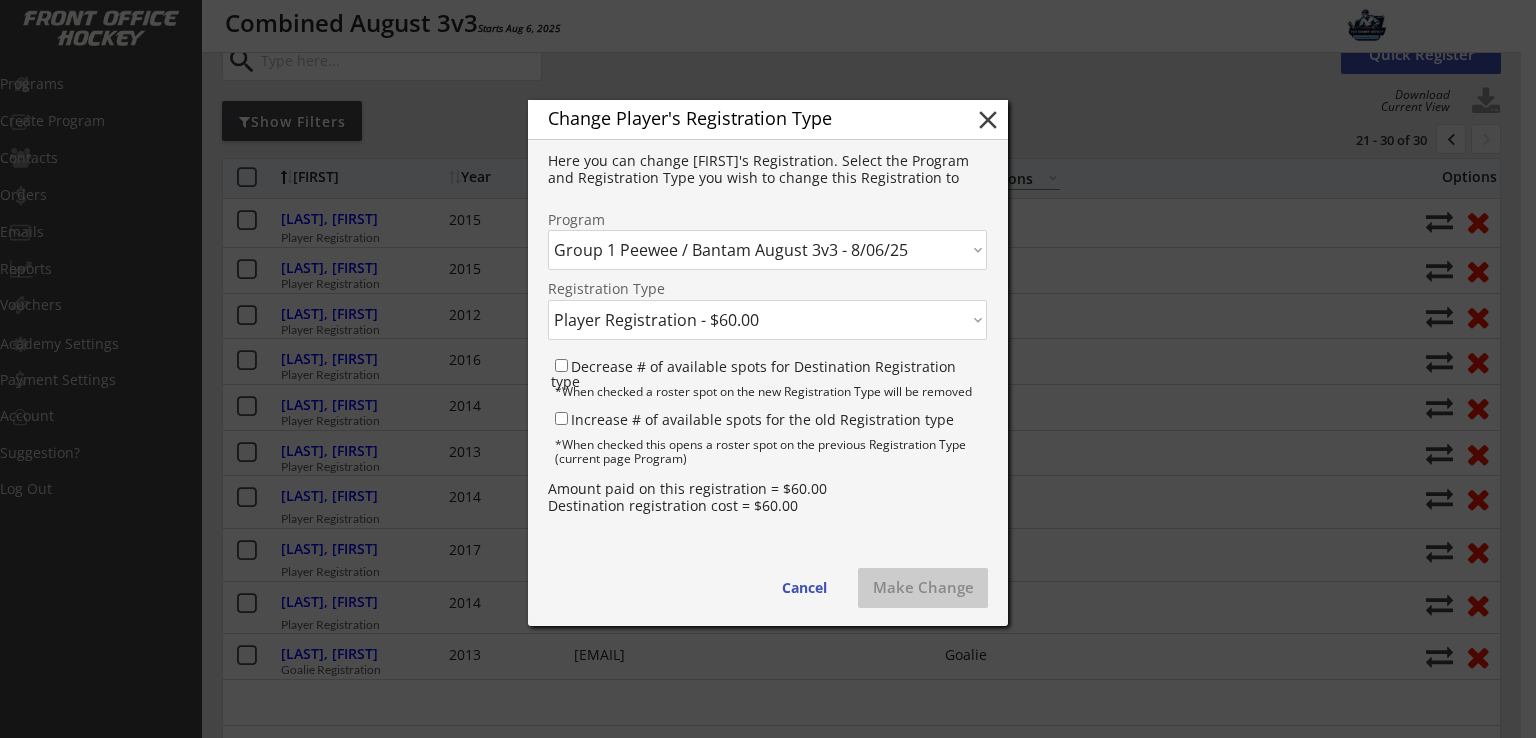 click on "Click here... Combined August 3v3  - 8/06/25 Group 1 Peewee / Bantam  August 3v3  - 8/06/25" at bounding box center [767, 250] 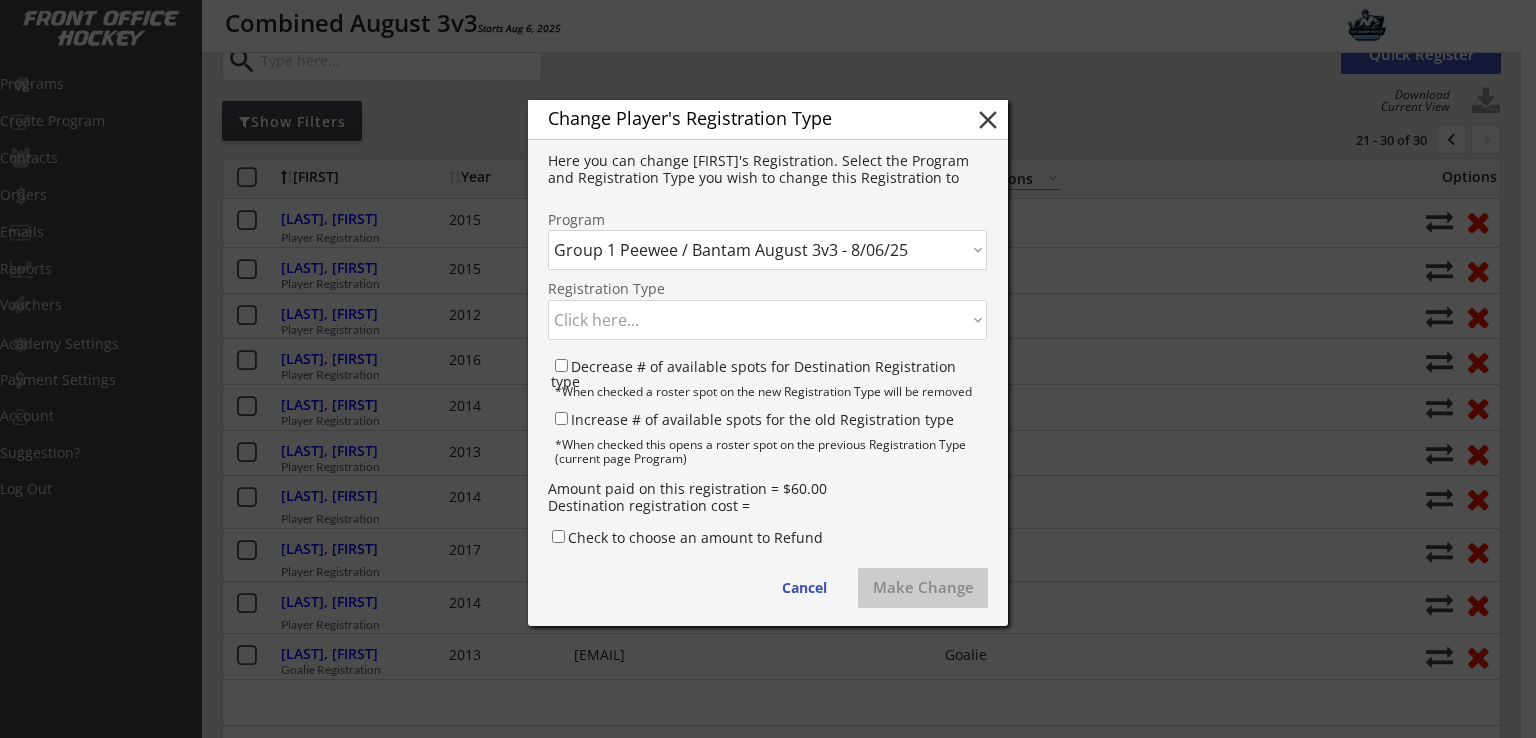 click on "Click here... Player Registration - $60.00 Goalie Registration - $40.00" at bounding box center (767, 320) 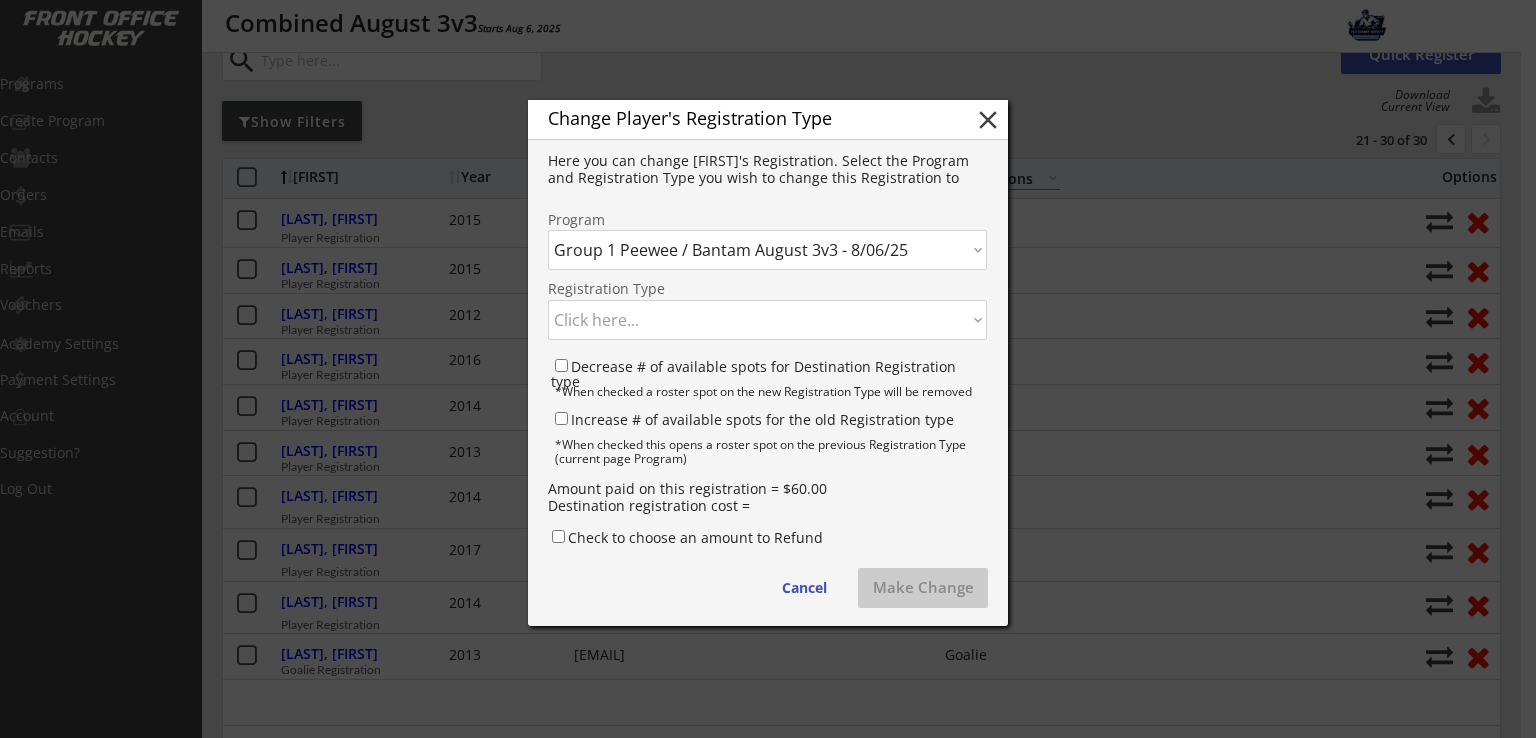 select on ""1348695171700984260__LOOKUP__1752608621290x968739522988736500"" 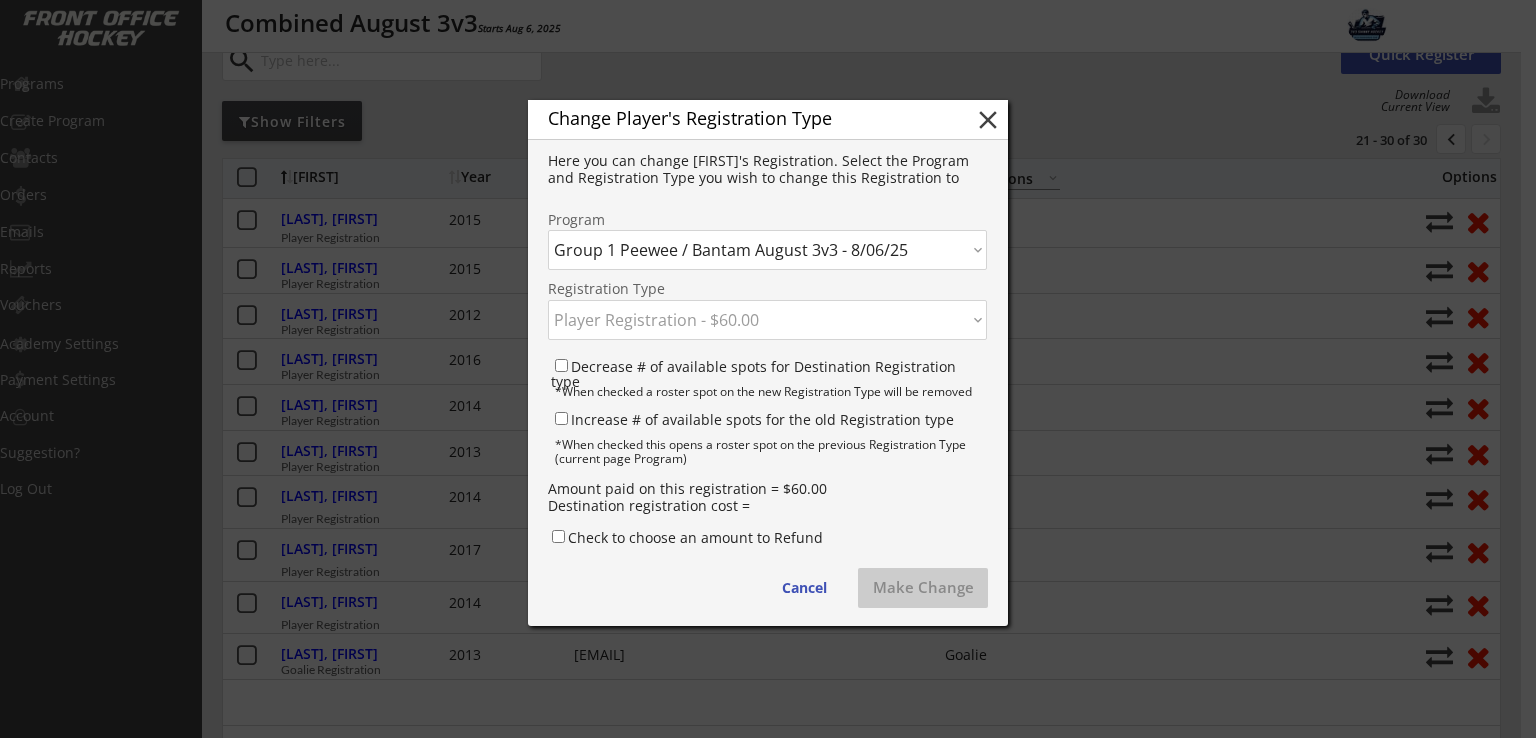 click on "Click here... Player Registration - $60.00 Goalie Registration - $40.00" at bounding box center [767, 320] 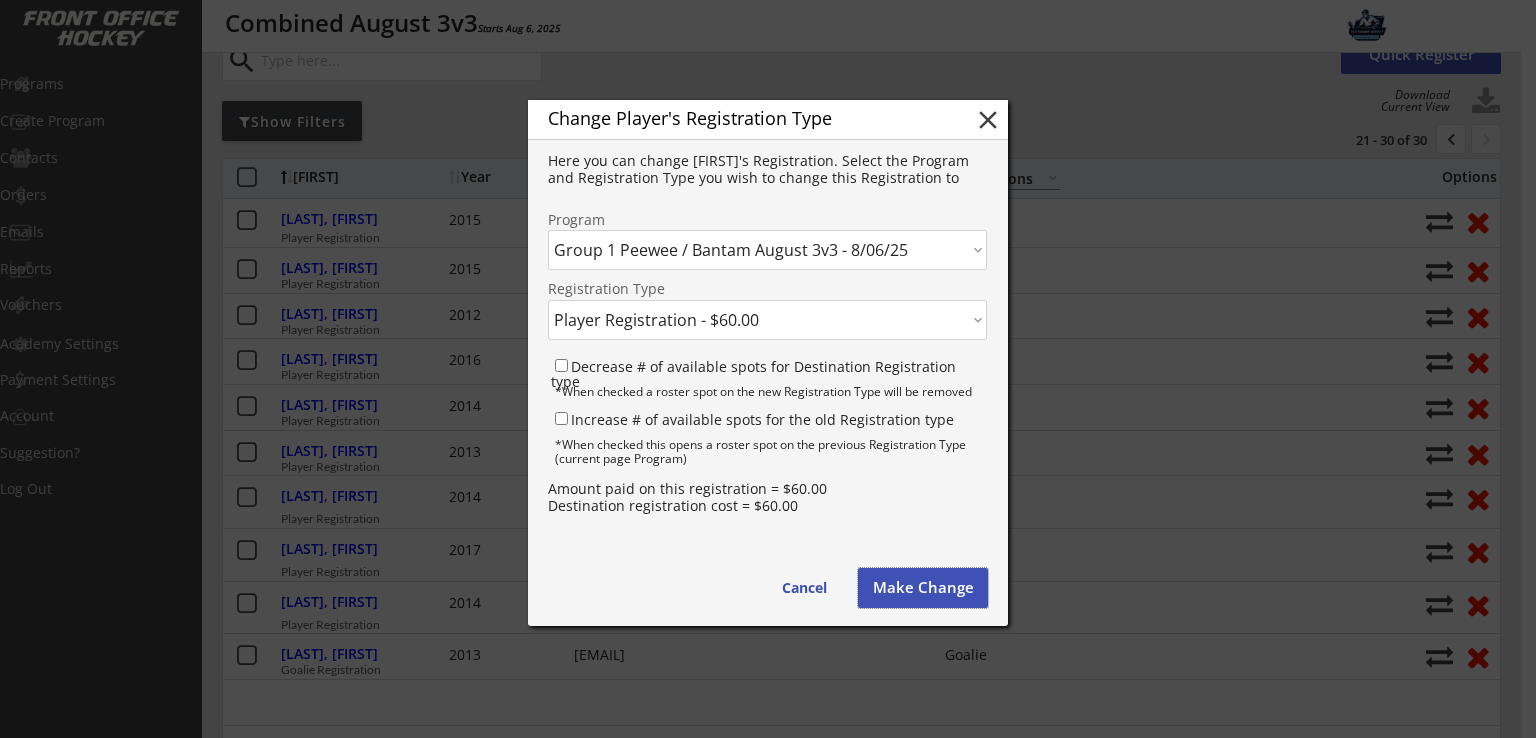 click on "Make Change" at bounding box center [923, 588] 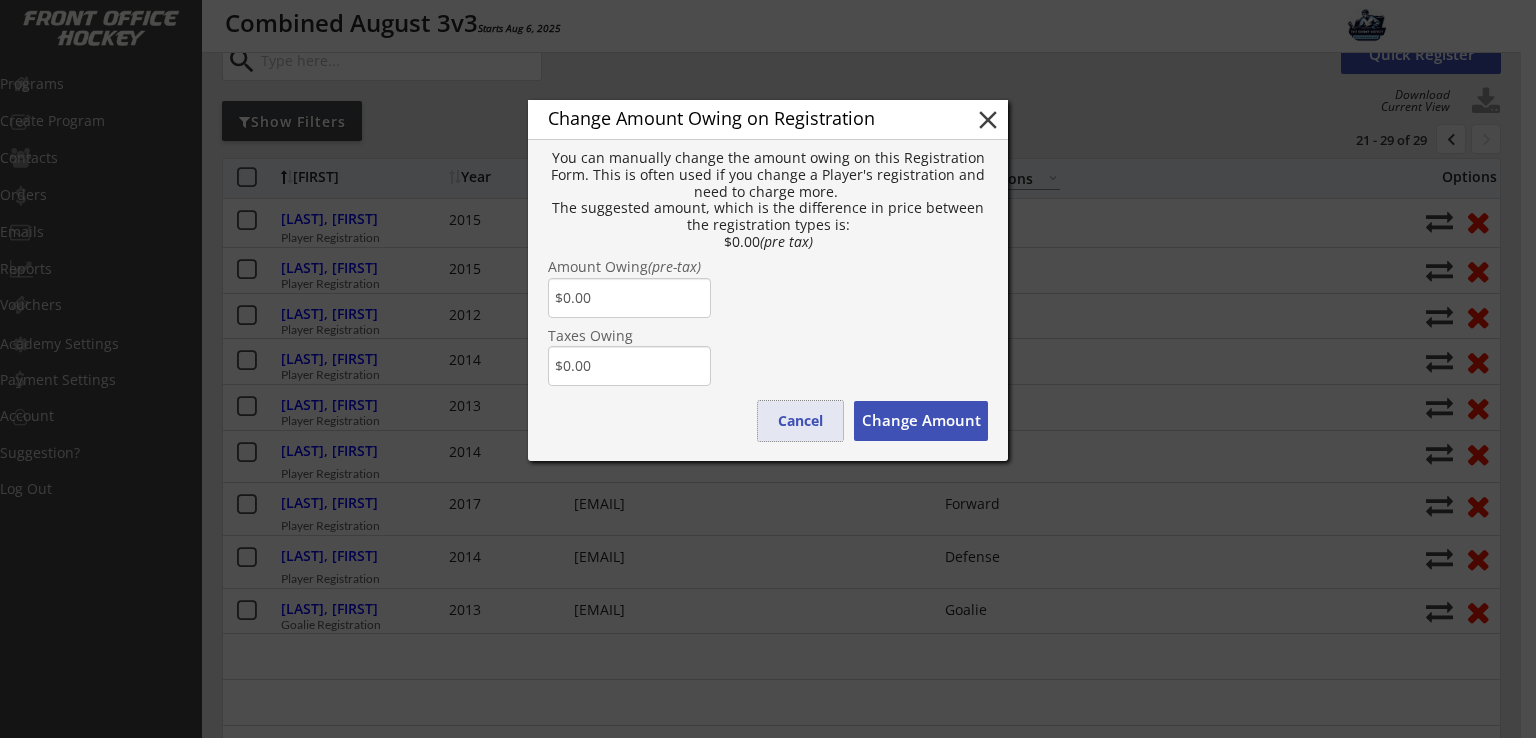 click on "Cancel" at bounding box center [800, 421] 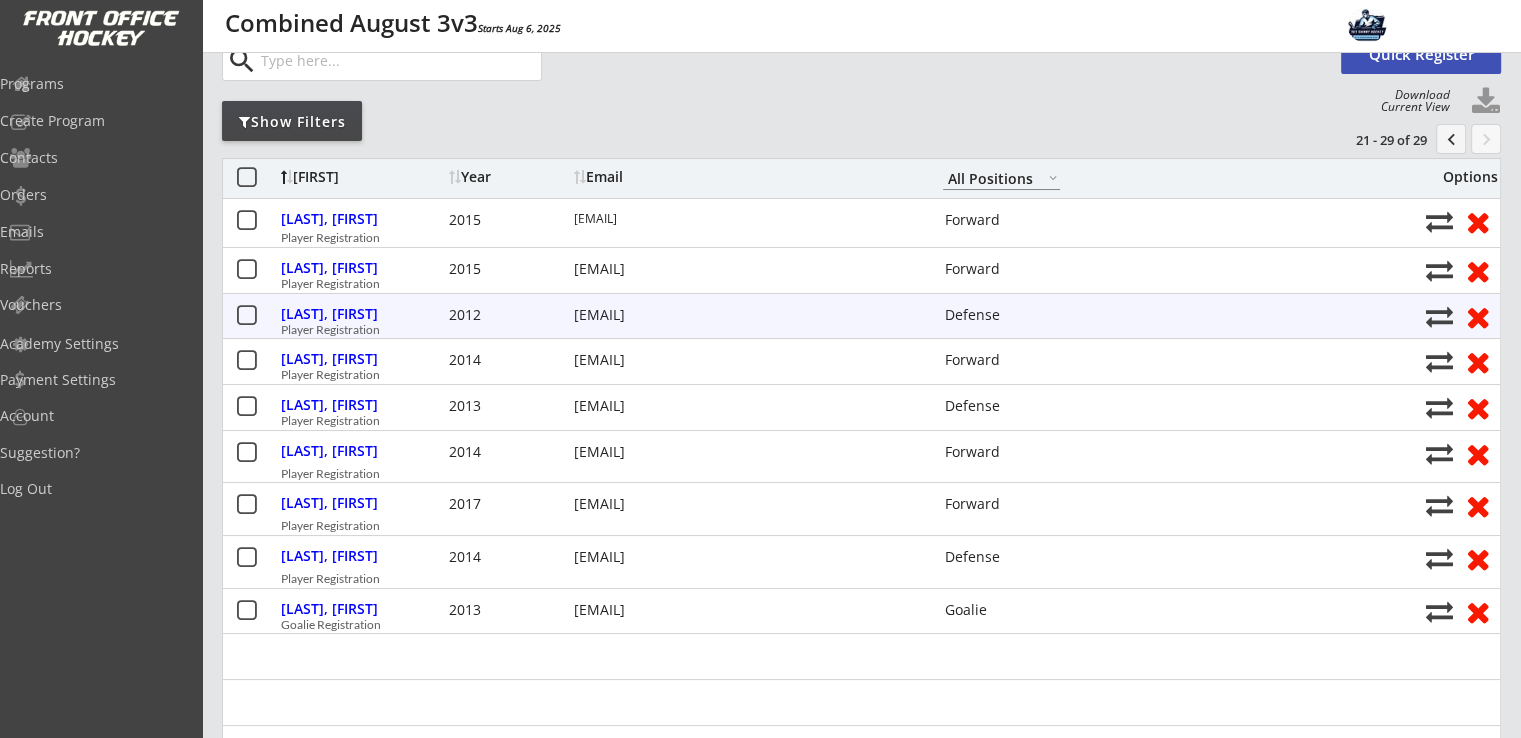 scroll, scrollTop: 0, scrollLeft: 0, axis: both 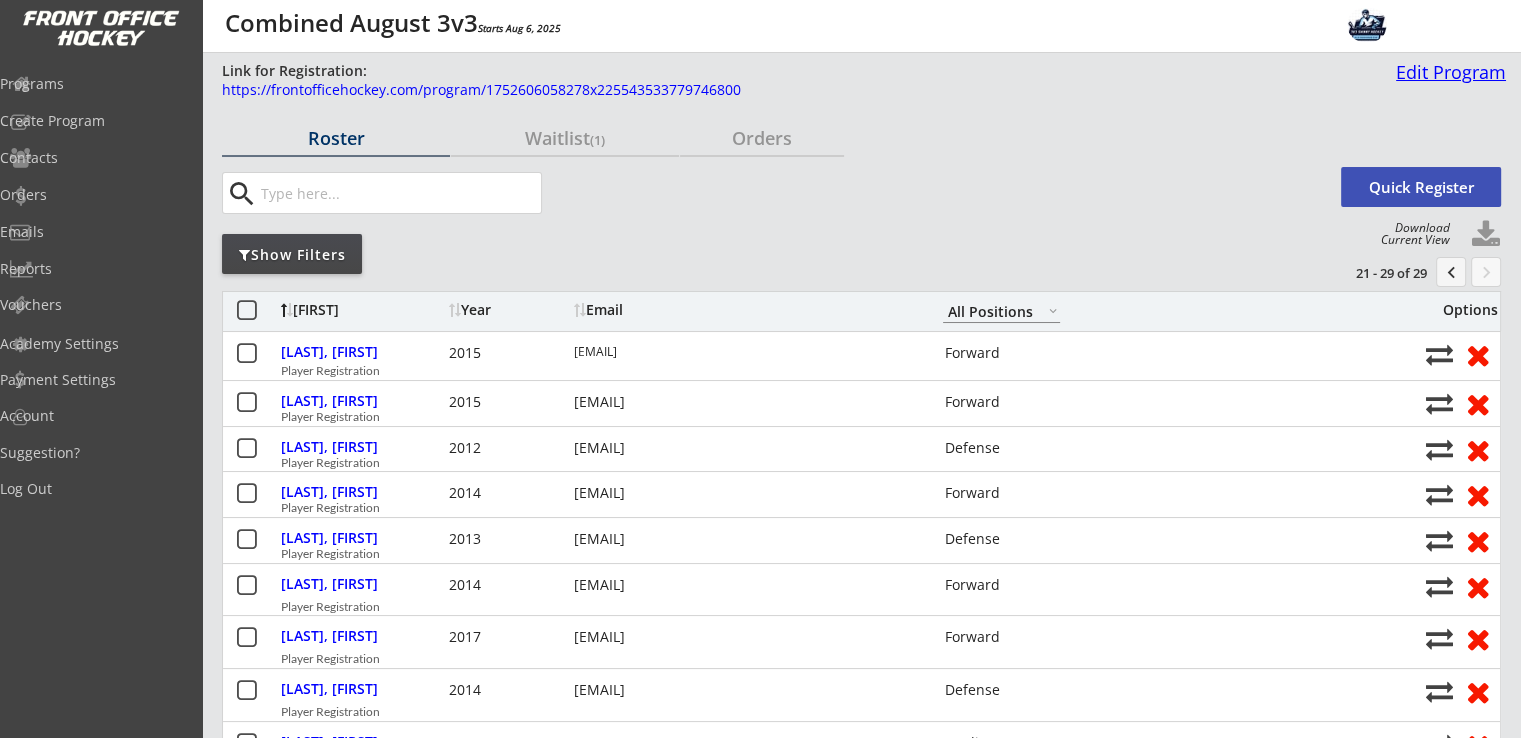 click on "Edit Program" at bounding box center (1447, 72) 